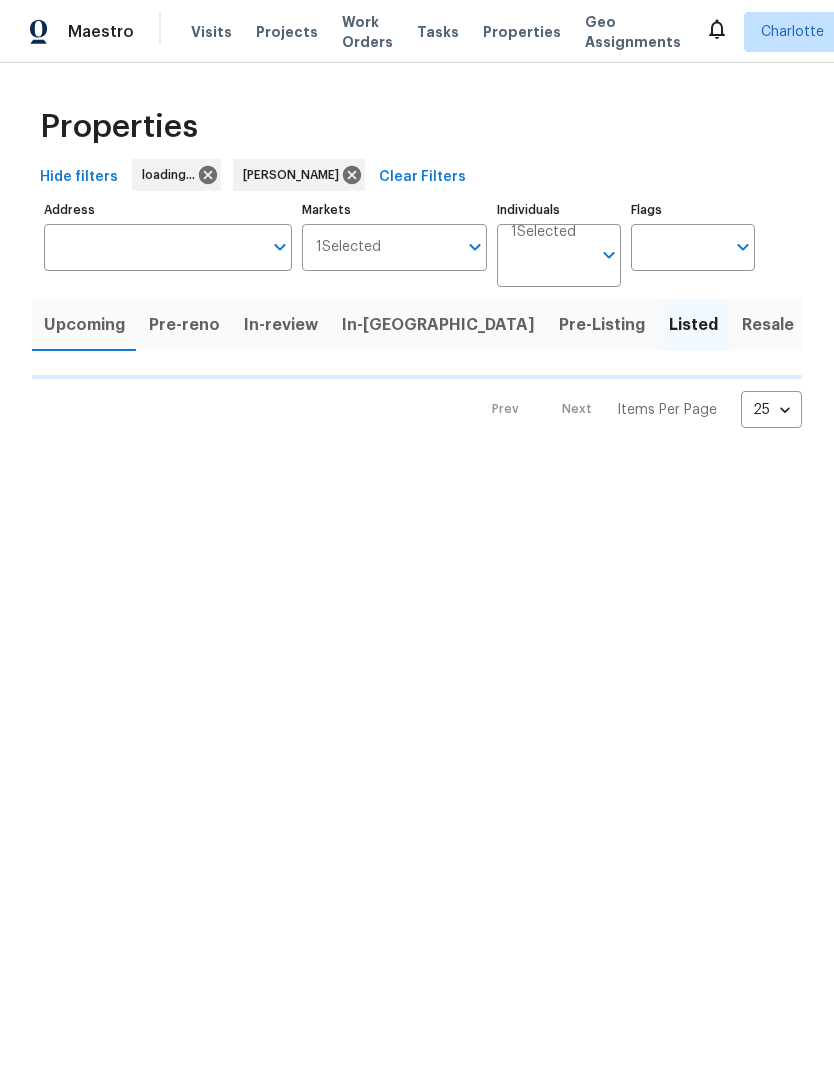 scroll, scrollTop: 0, scrollLeft: 0, axis: both 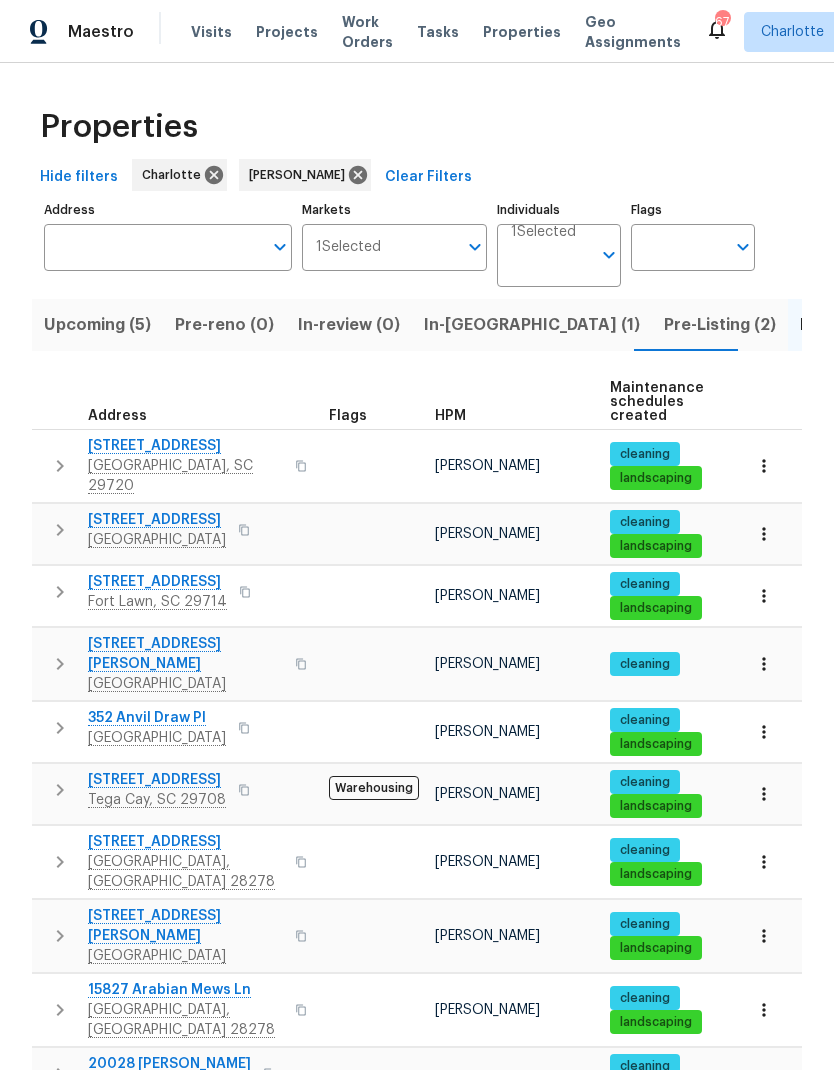 click on "Upcoming (5)" at bounding box center (97, 325) 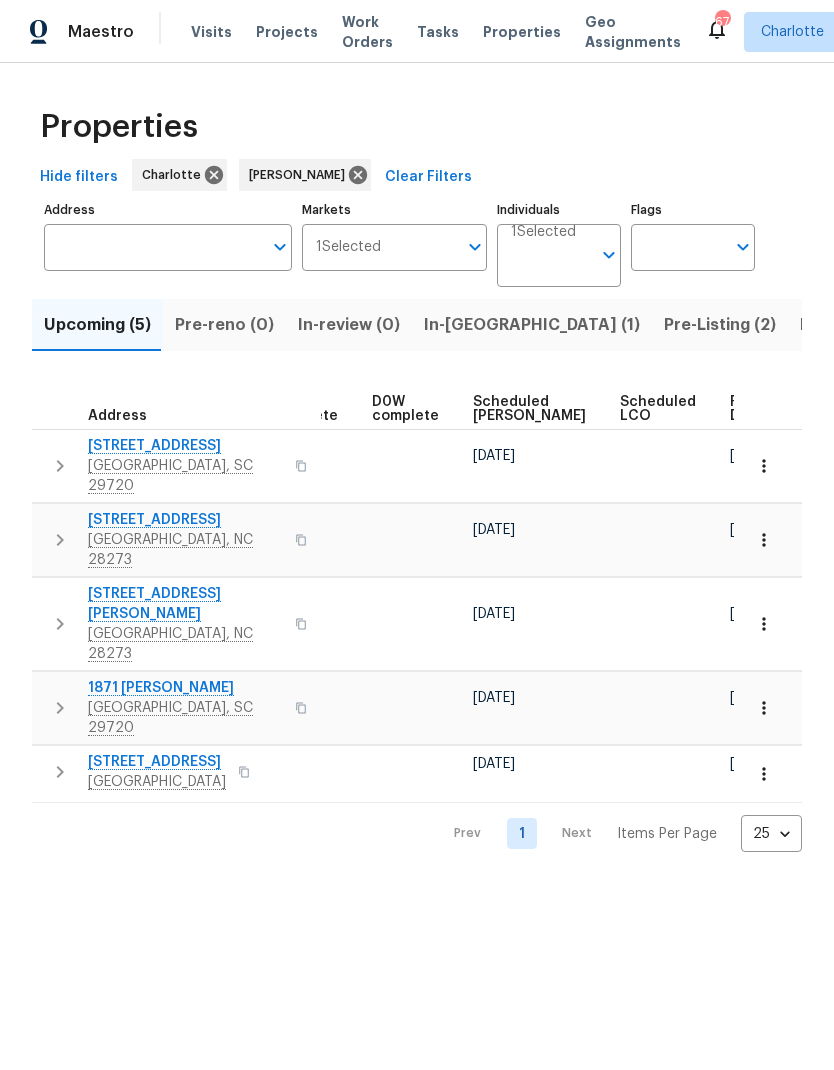 scroll, scrollTop: 0, scrollLeft: 501, axis: horizontal 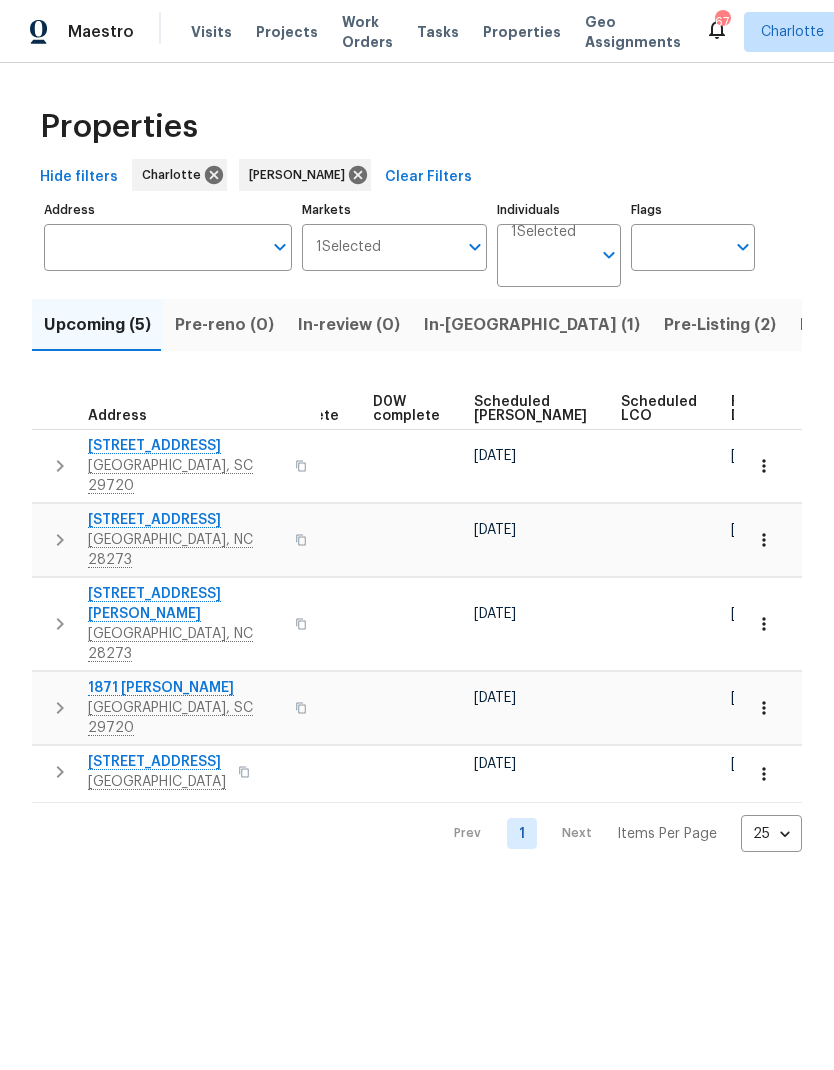 click on "Ready Date" at bounding box center [753, 409] 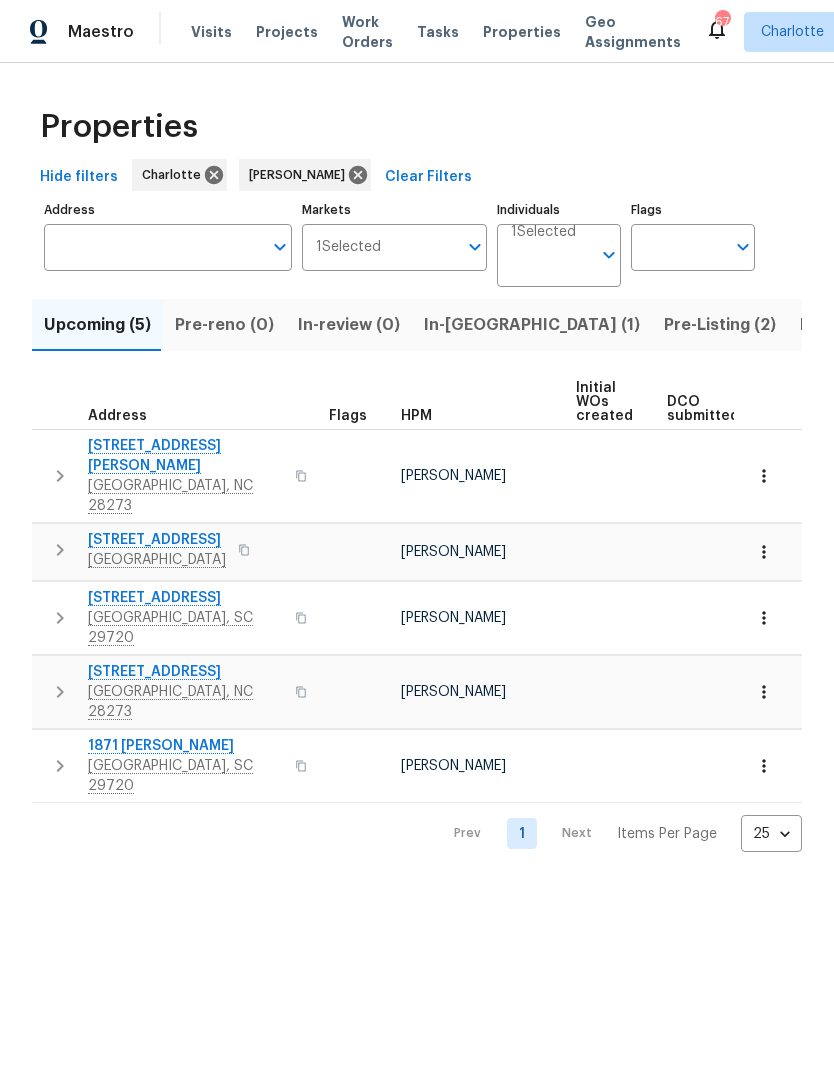 scroll, scrollTop: 0, scrollLeft: 0, axis: both 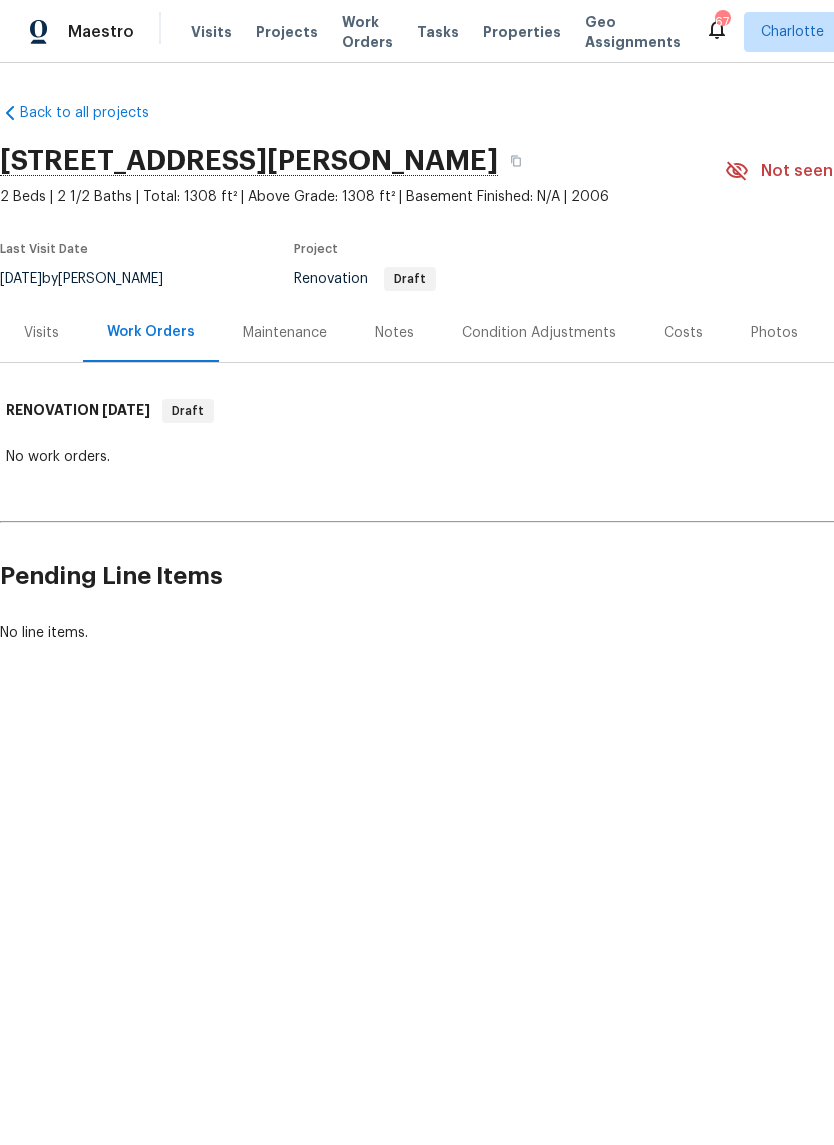 click on "Notes" at bounding box center [394, 332] 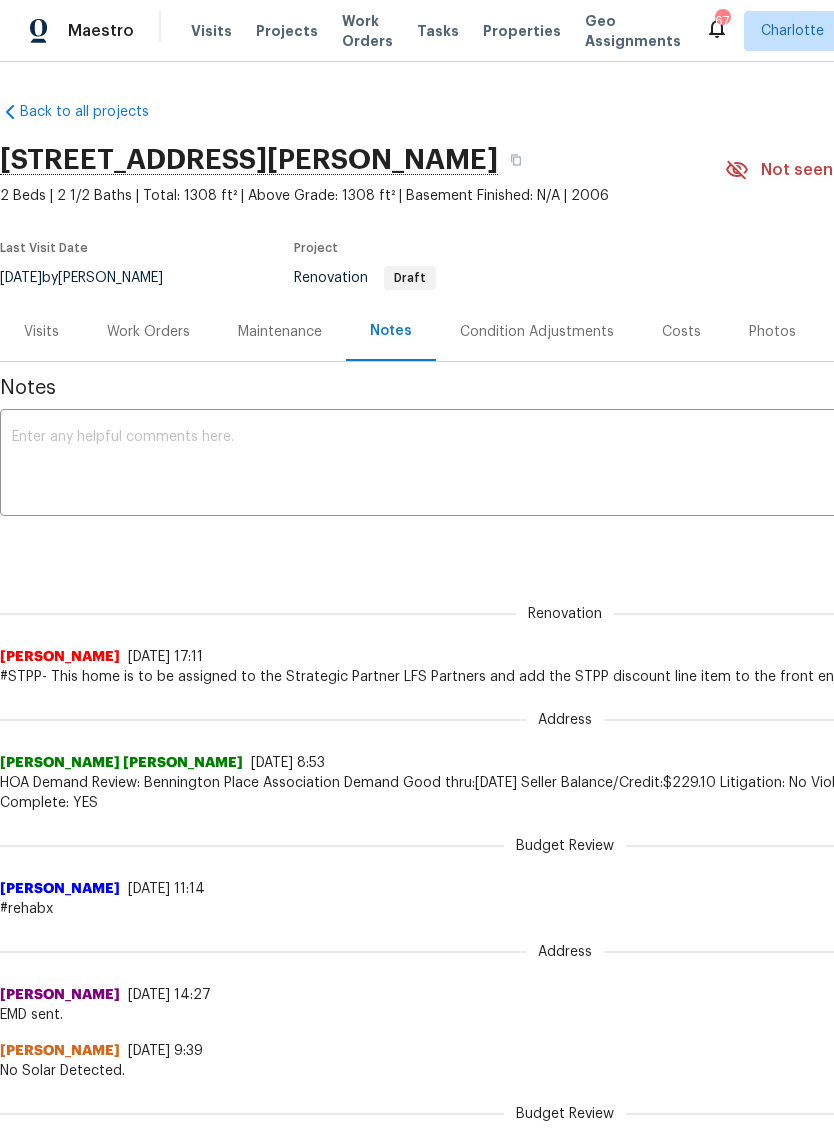 scroll, scrollTop: 0, scrollLeft: 0, axis: both 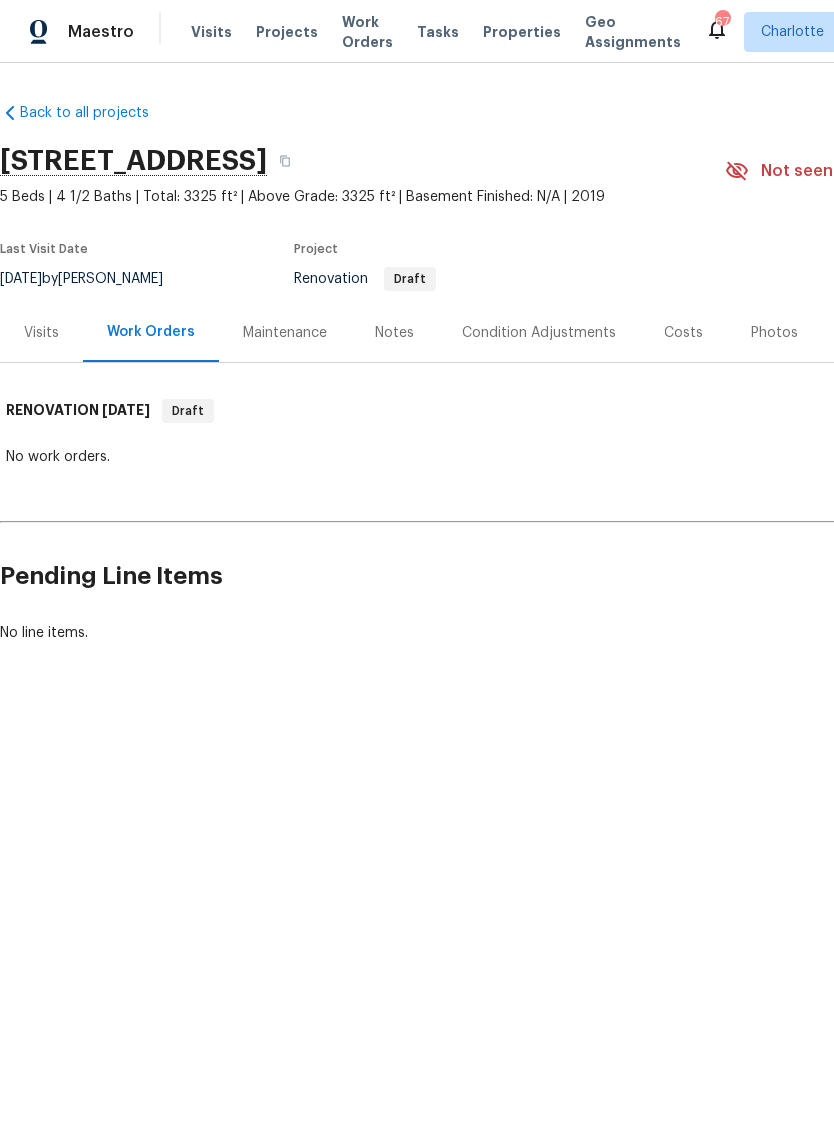 click on "Notes" at bounding box center [394, 333] 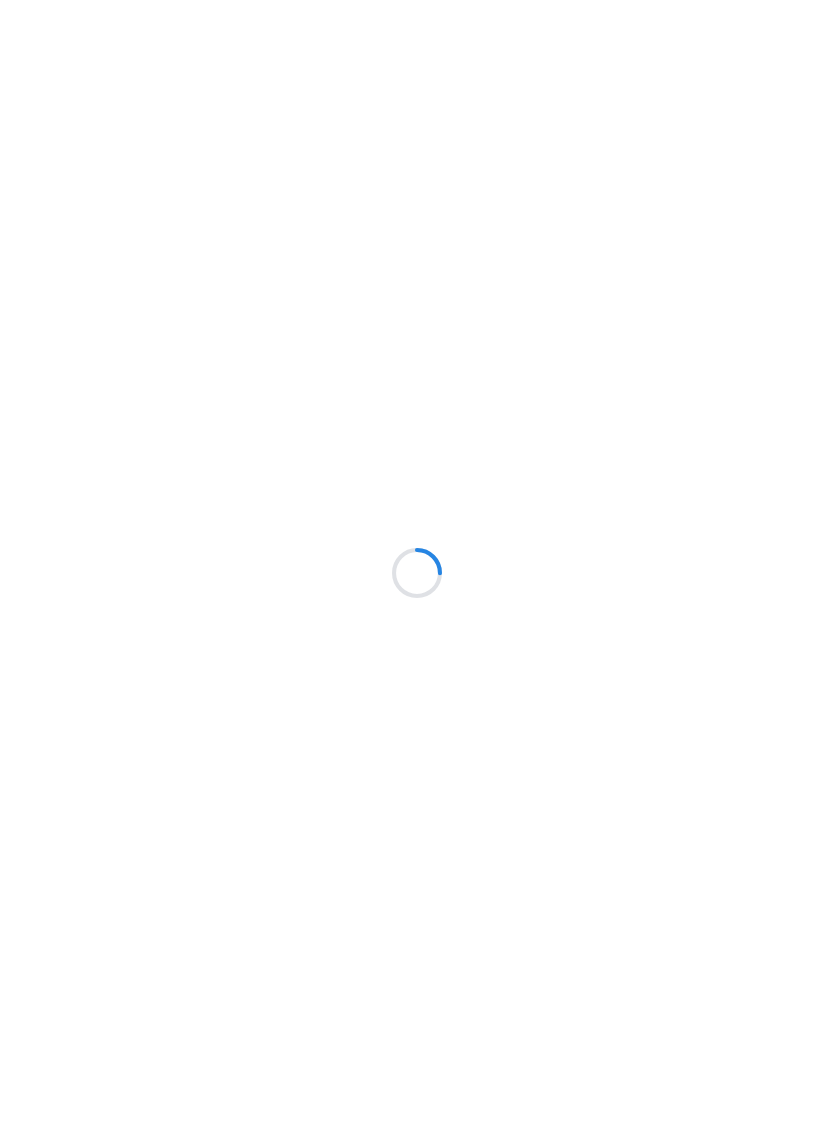 scroll, scrollTop: 0, scrollLeft: 0, axis: both 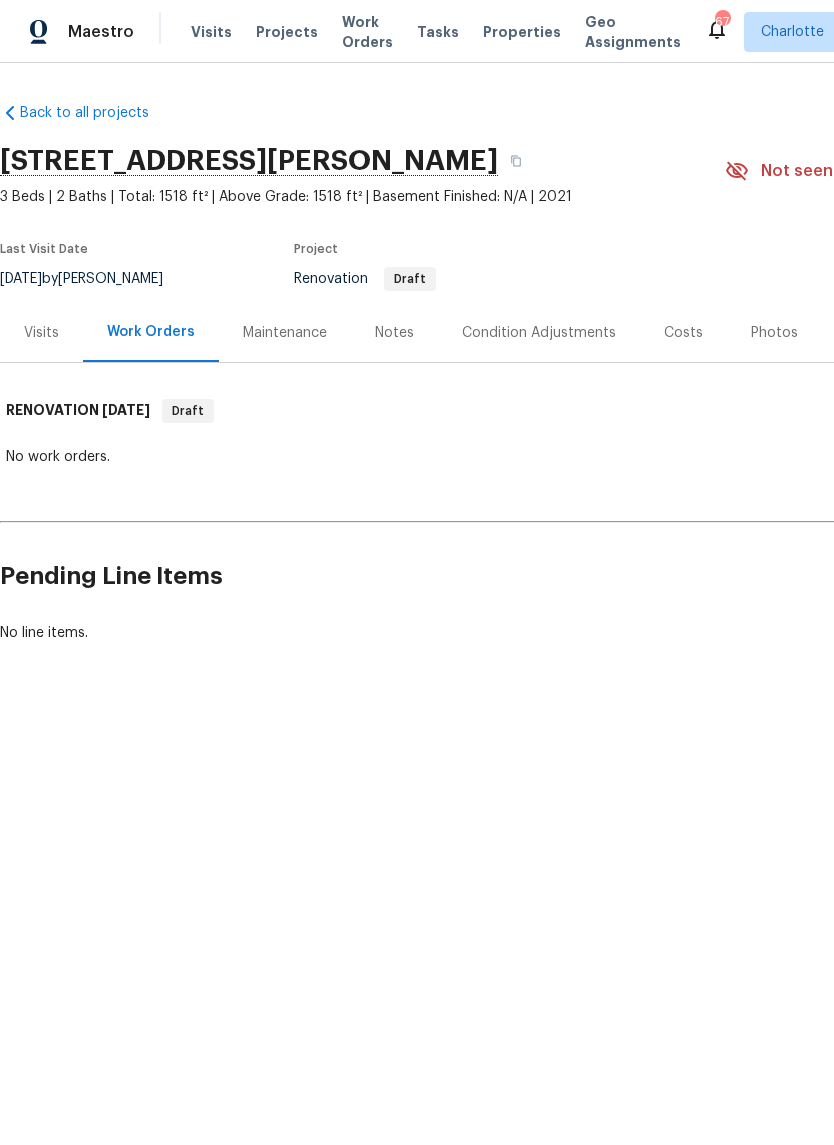 click on "Notes" at bounding box center (394, 333) 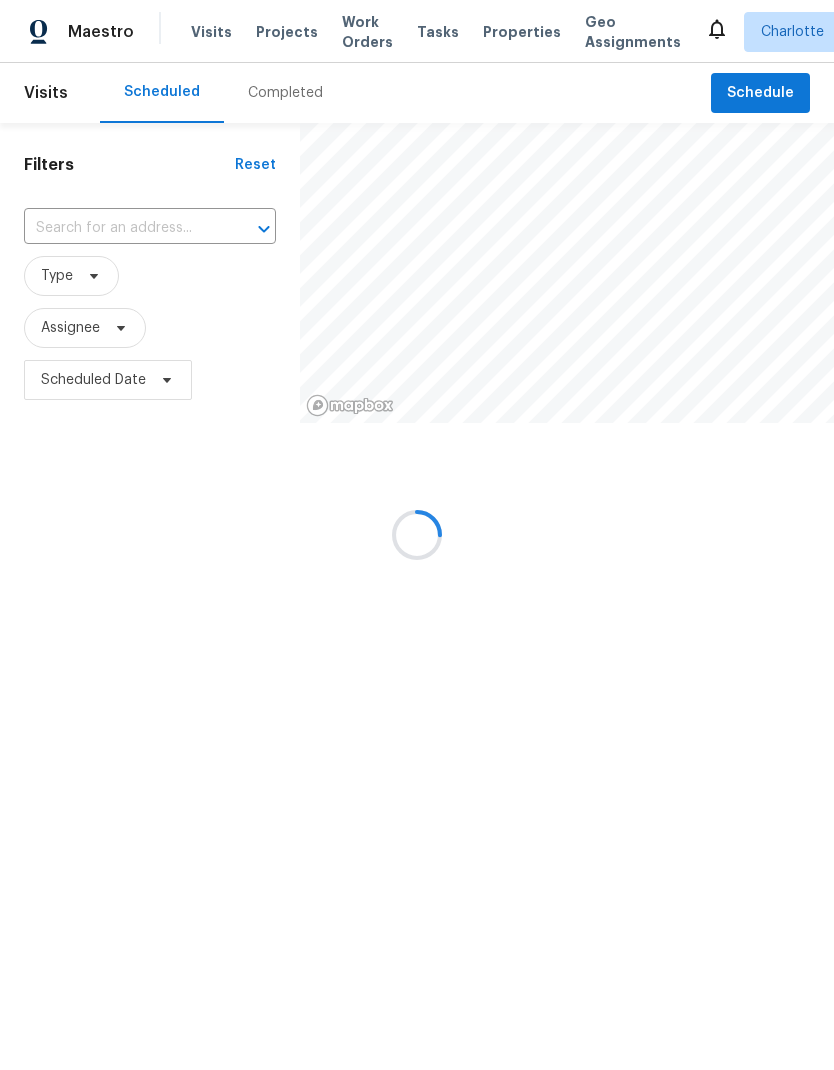scroll, scrollTop: 0, scrollLeft: 0, axis: both 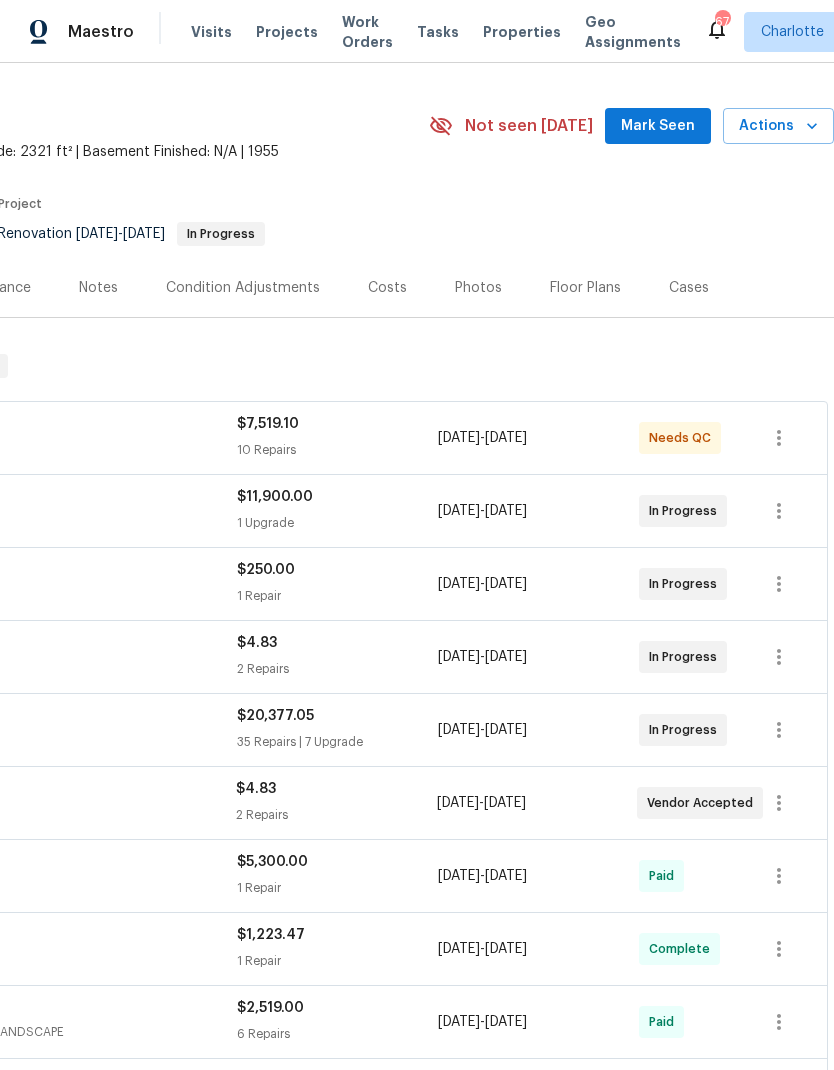 click on "Krypto Contracting LLC" at bounding box center (-14, 426) 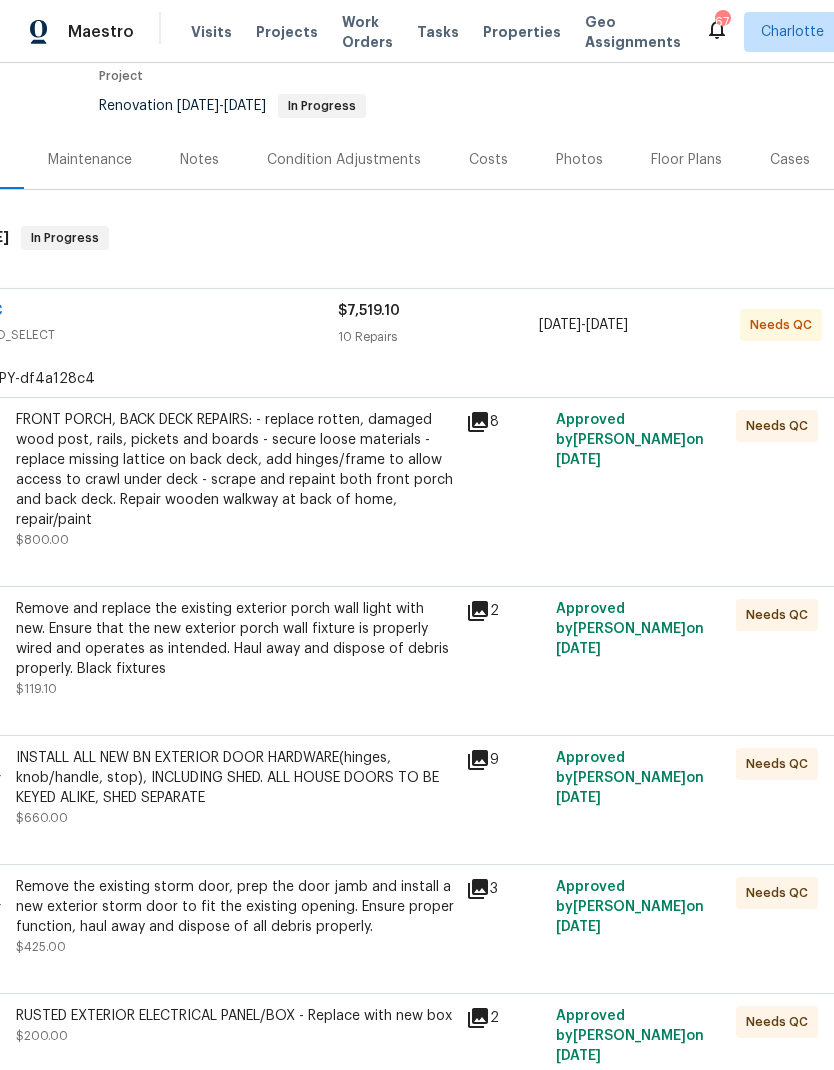 scroll, scrollTop: 173, scrollLeft: 193, axis: both 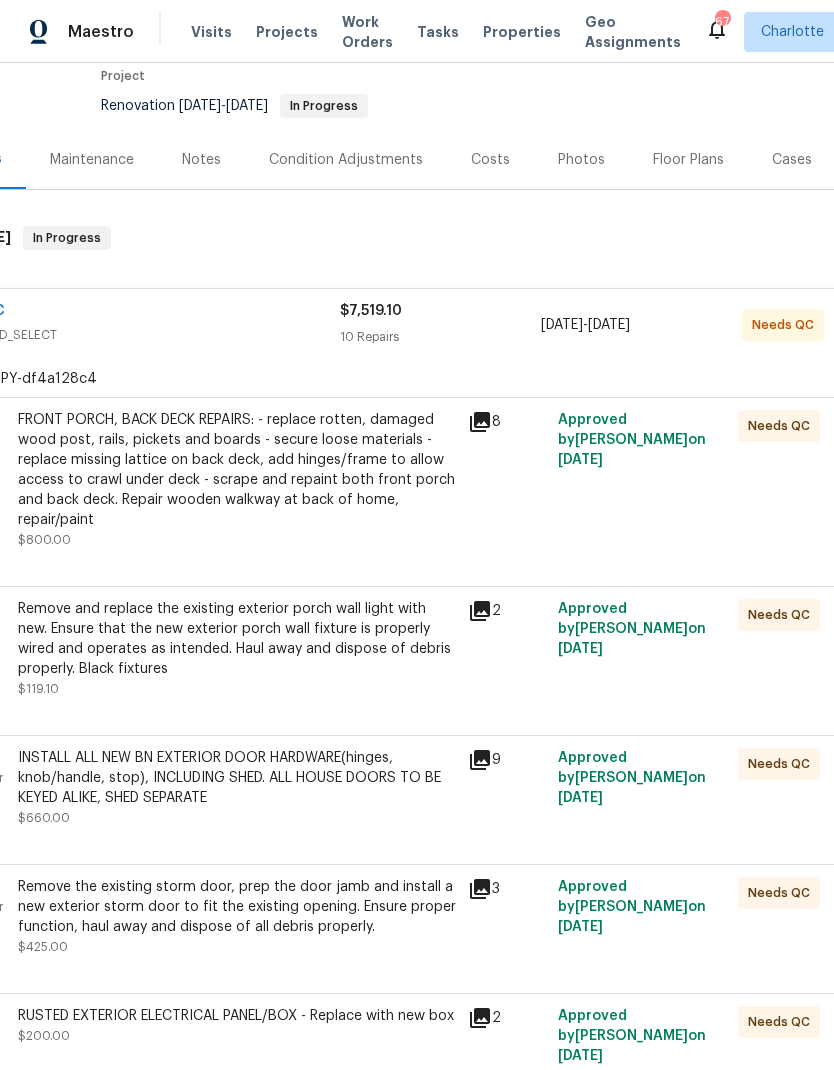 click 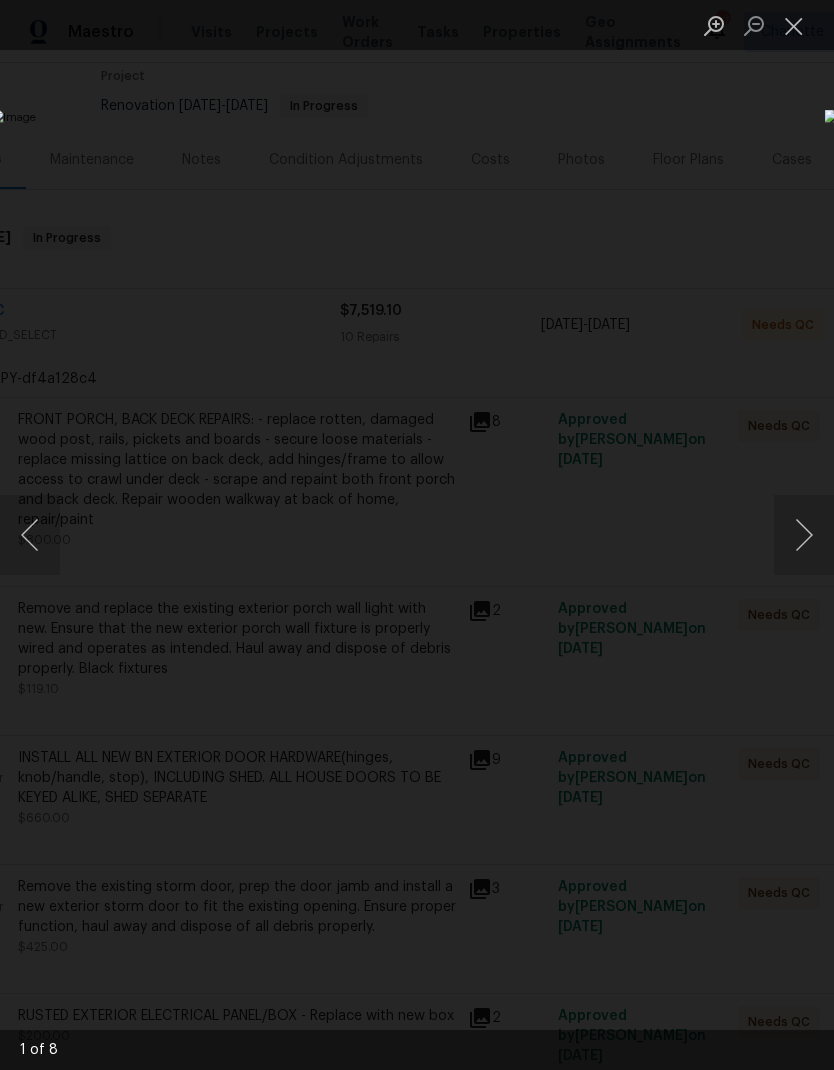 click at bounding box center [804, 535] 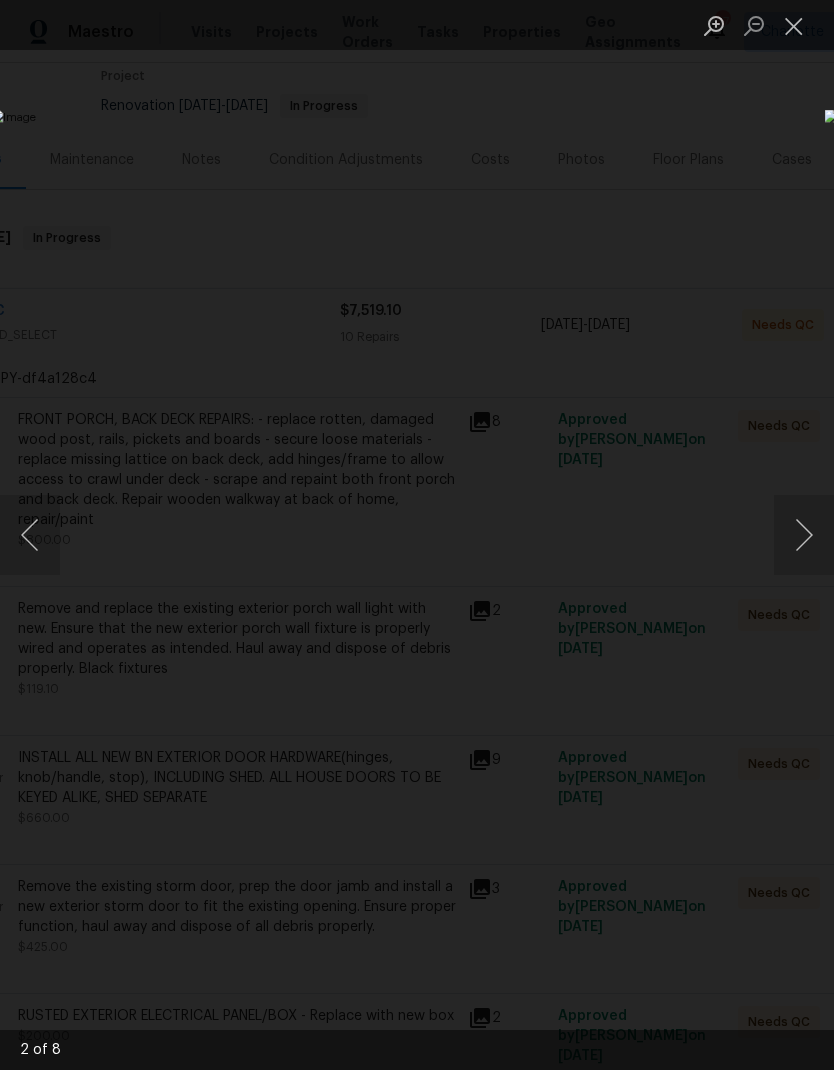click at bounding box center [804, 535] 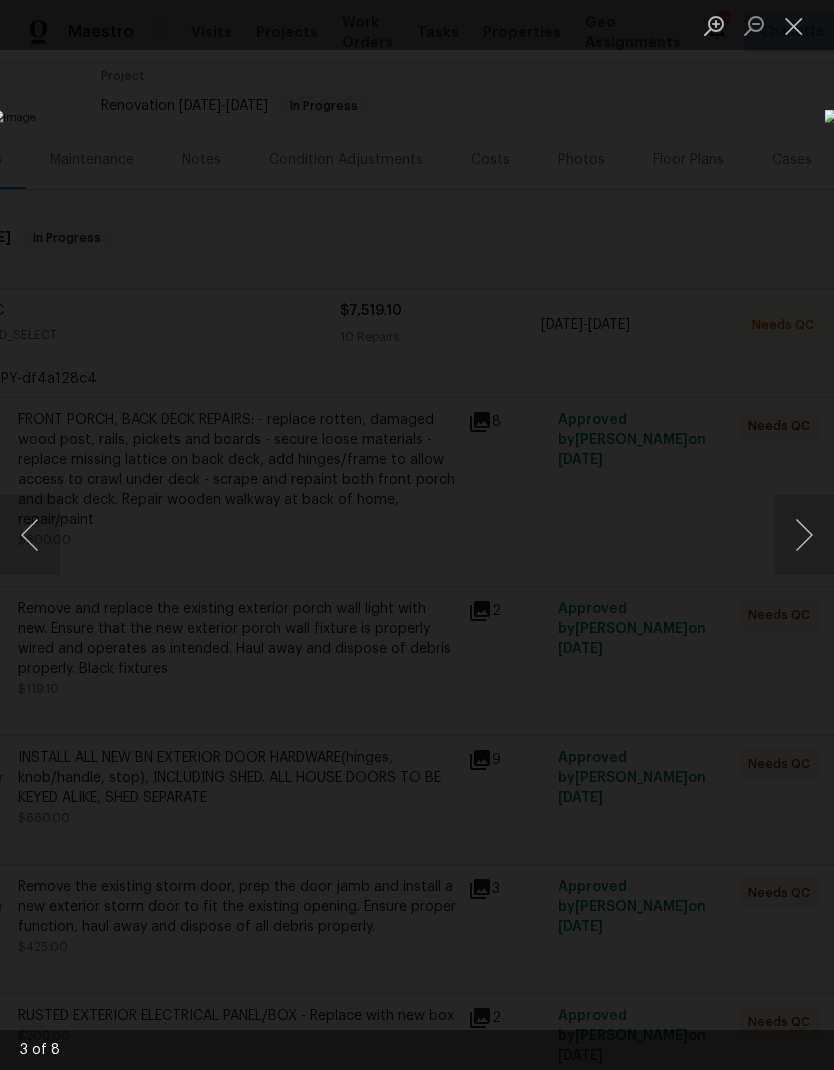 click at bounding box center [804, 535] 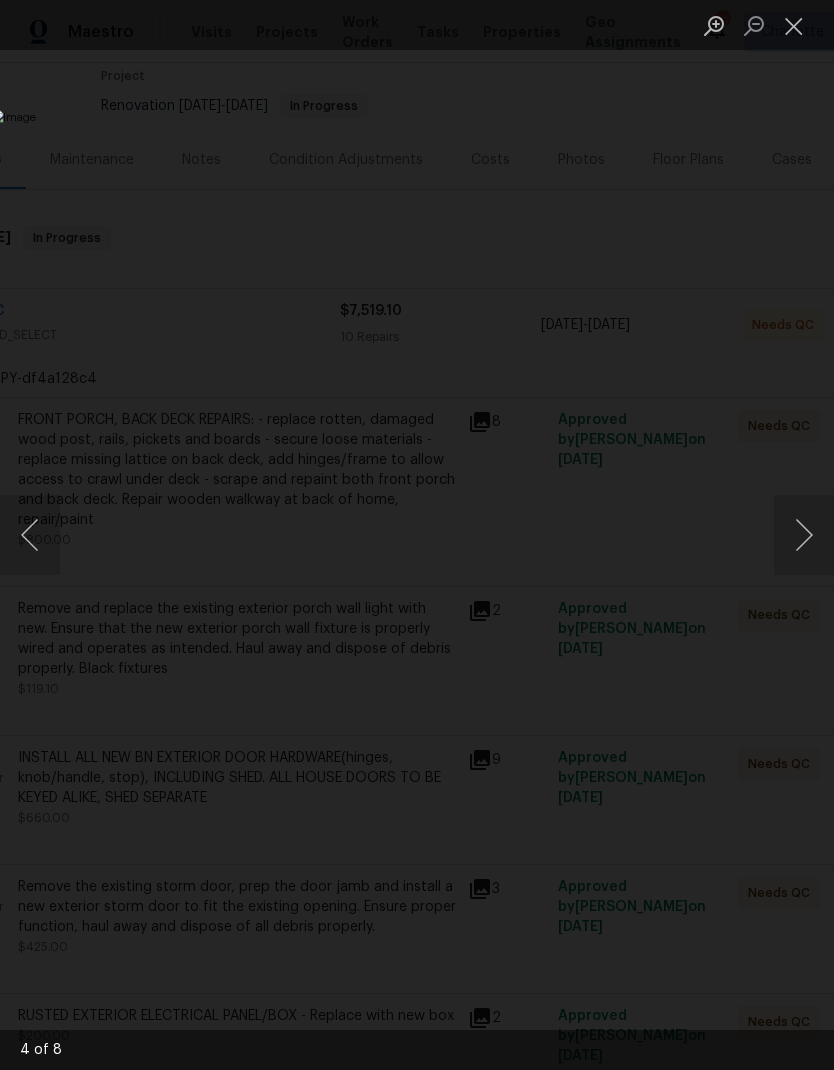 click at bounding box center [804, 535] 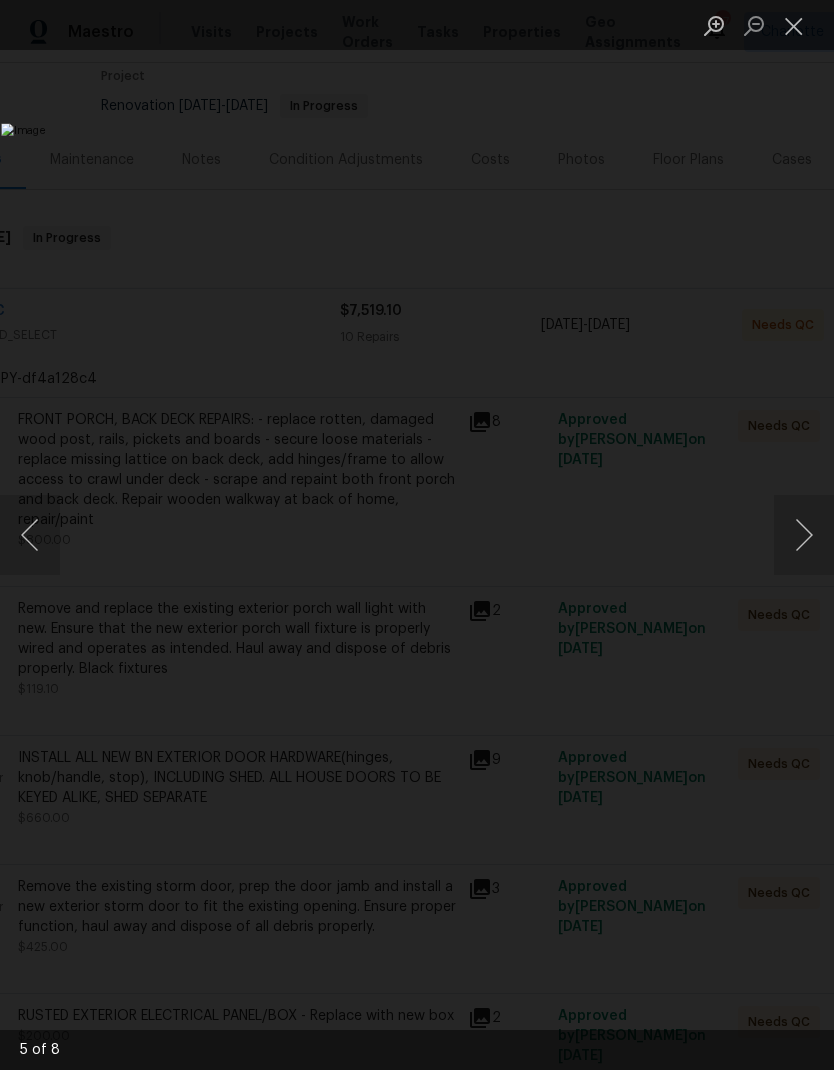 click at bounding box center [804, 535] 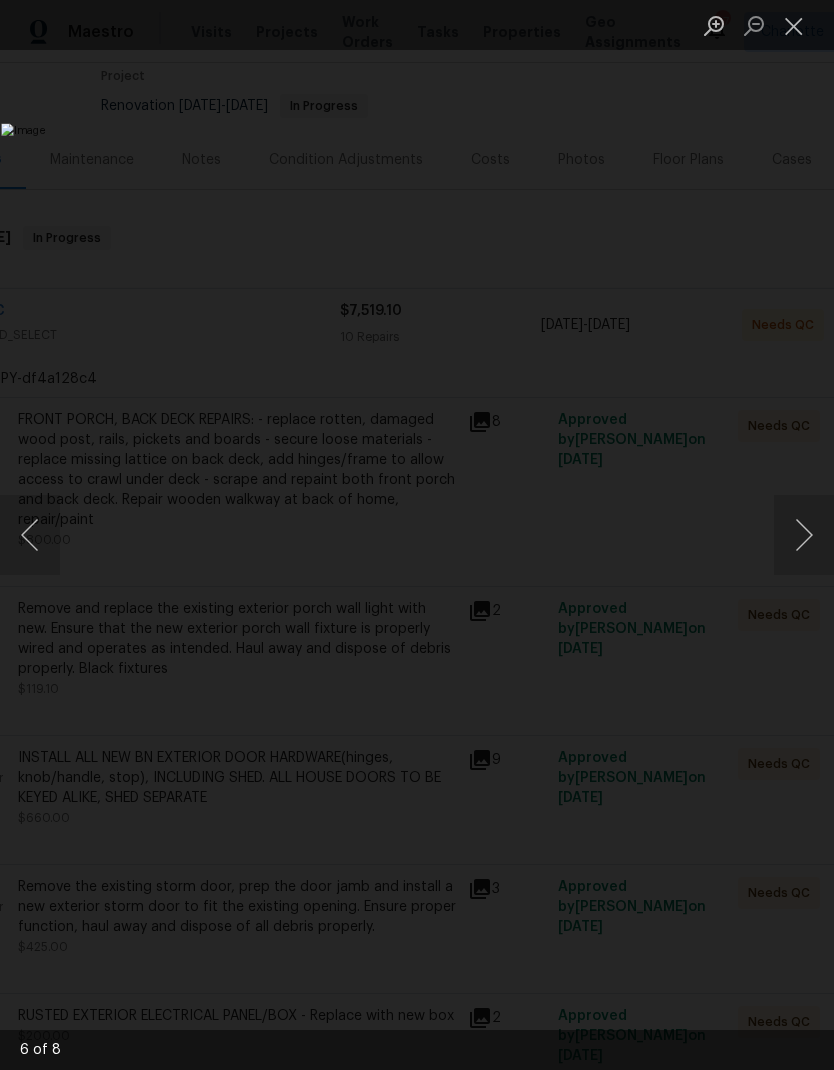 click at bounding box center (804, 535) 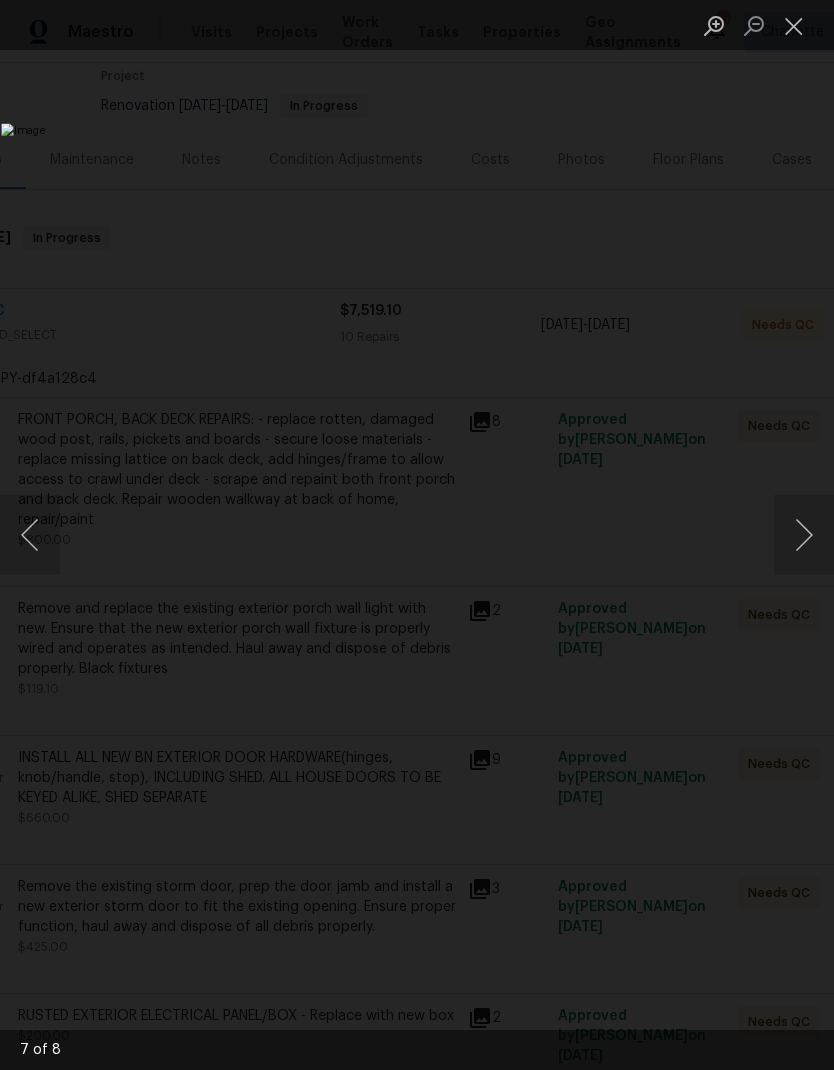 click at bounding box center [804, 535] 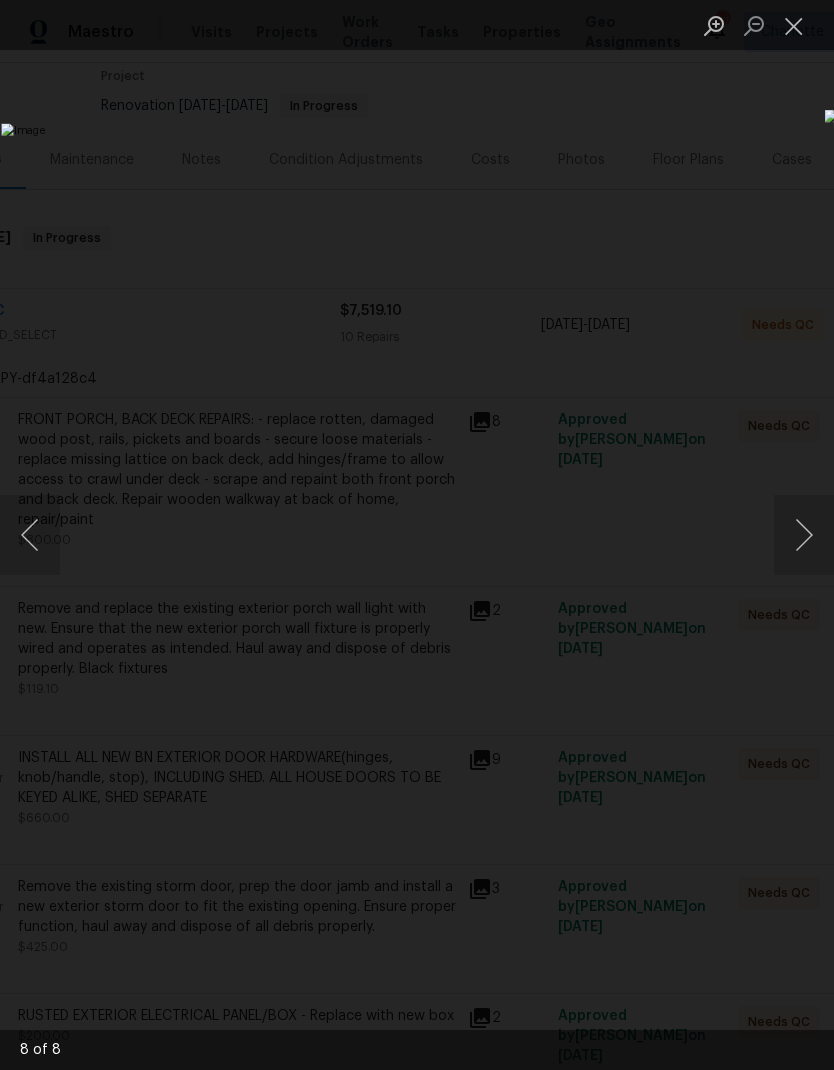 click at bounding box center (804, 535) 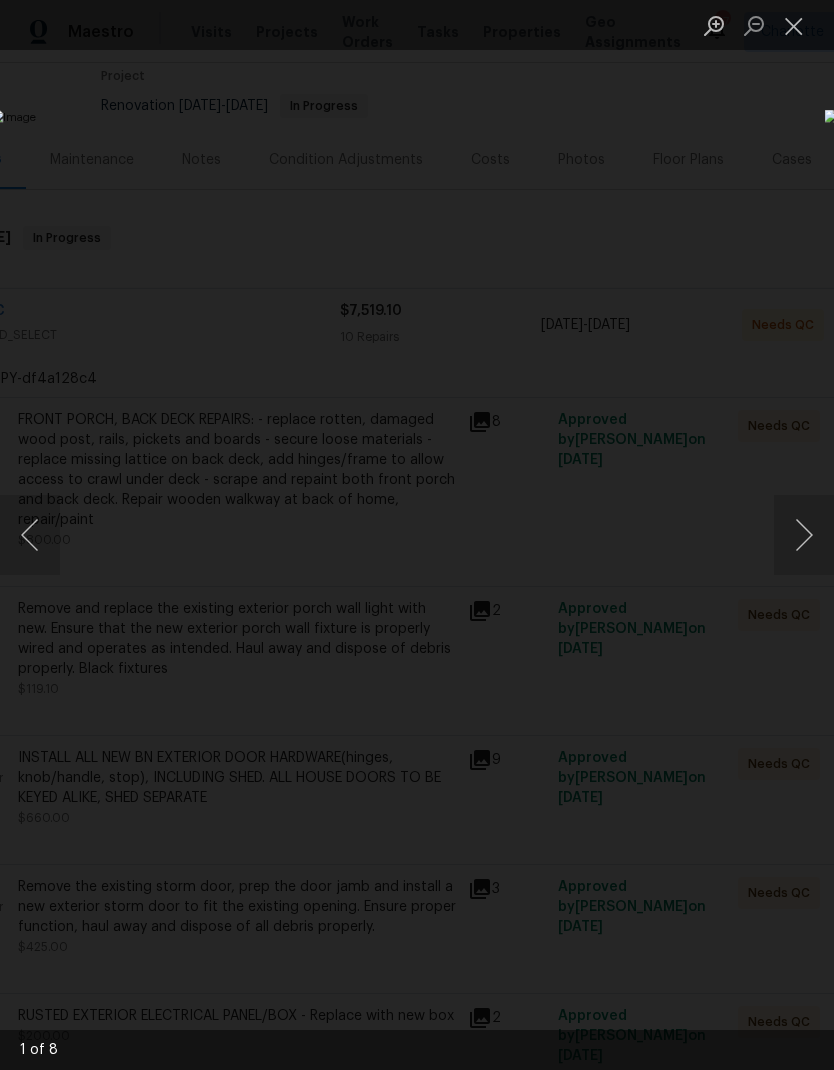 click at bounding box center [804, 535] 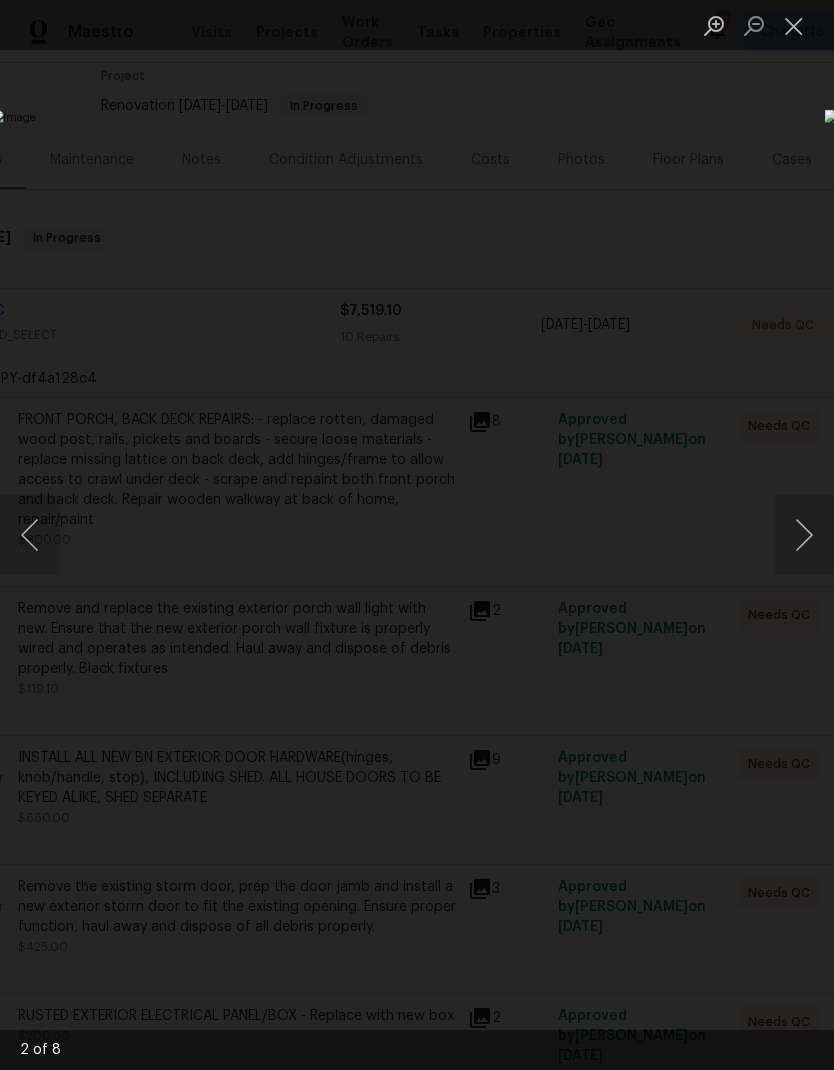 click at bounding box center (804, 535) 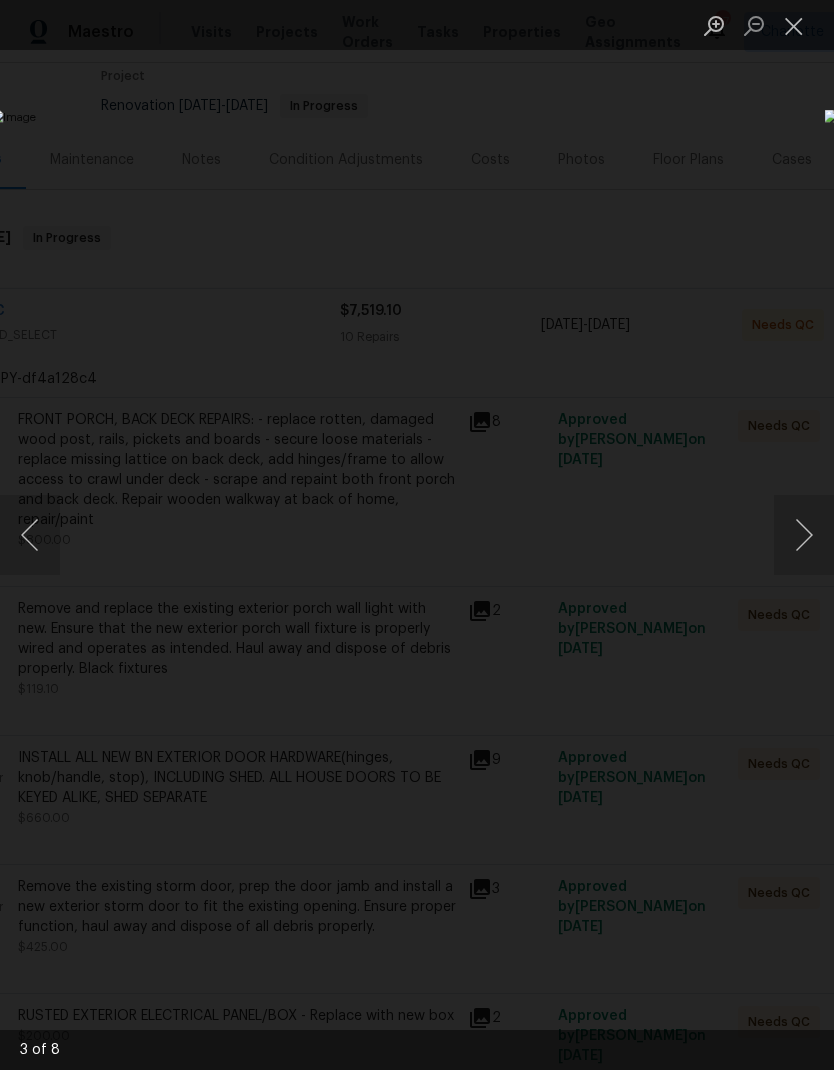 click at bounding box center (804, 535) 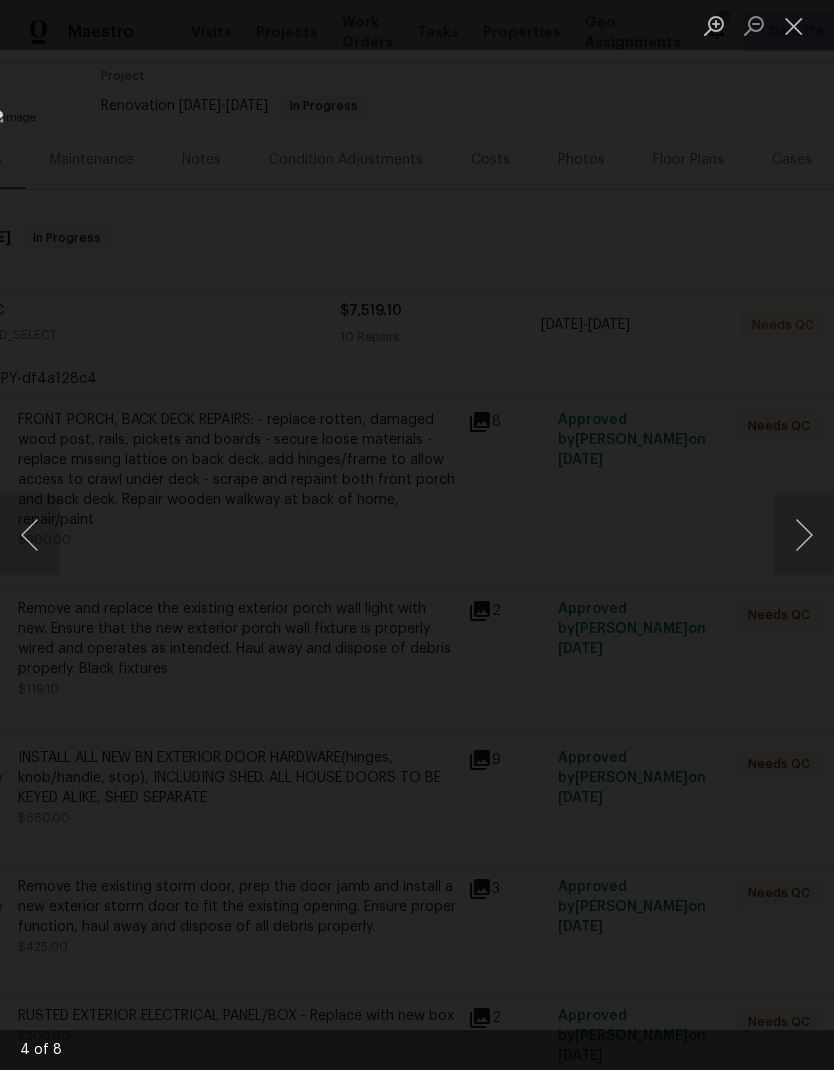 click at bounding box center [30, 535] 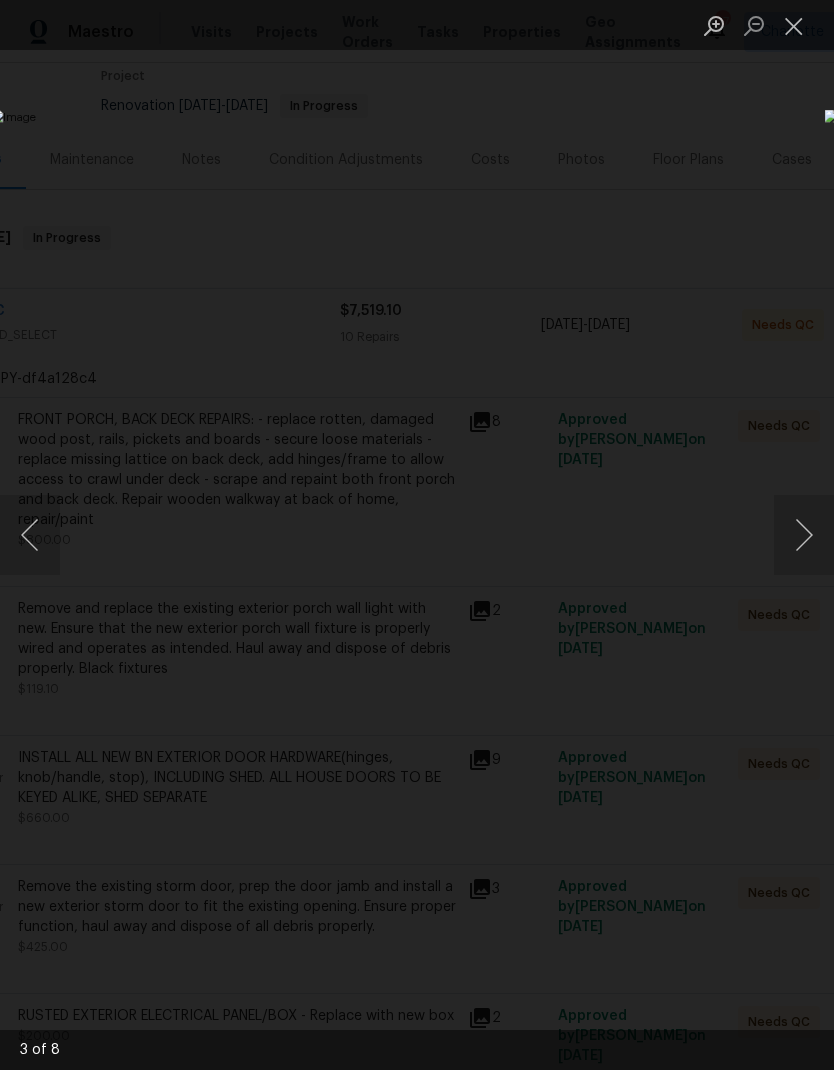 click at bounding box center (804, 535) 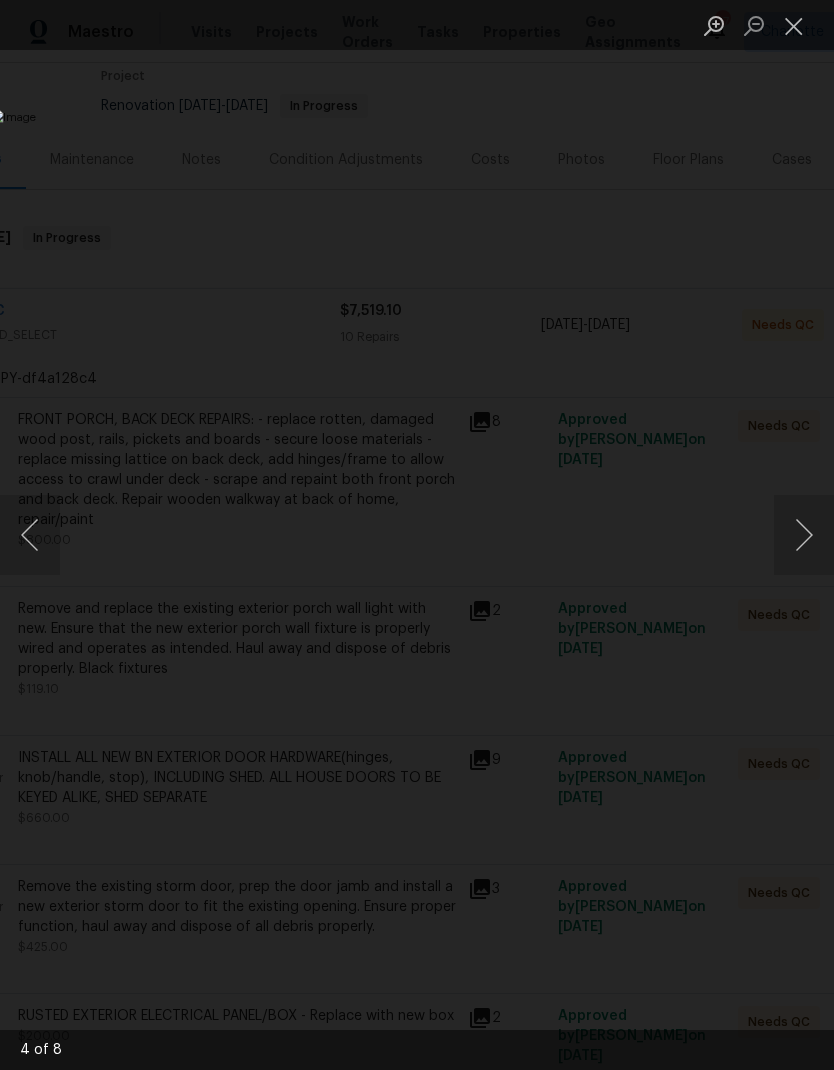 click at bounding box center [804, 535] 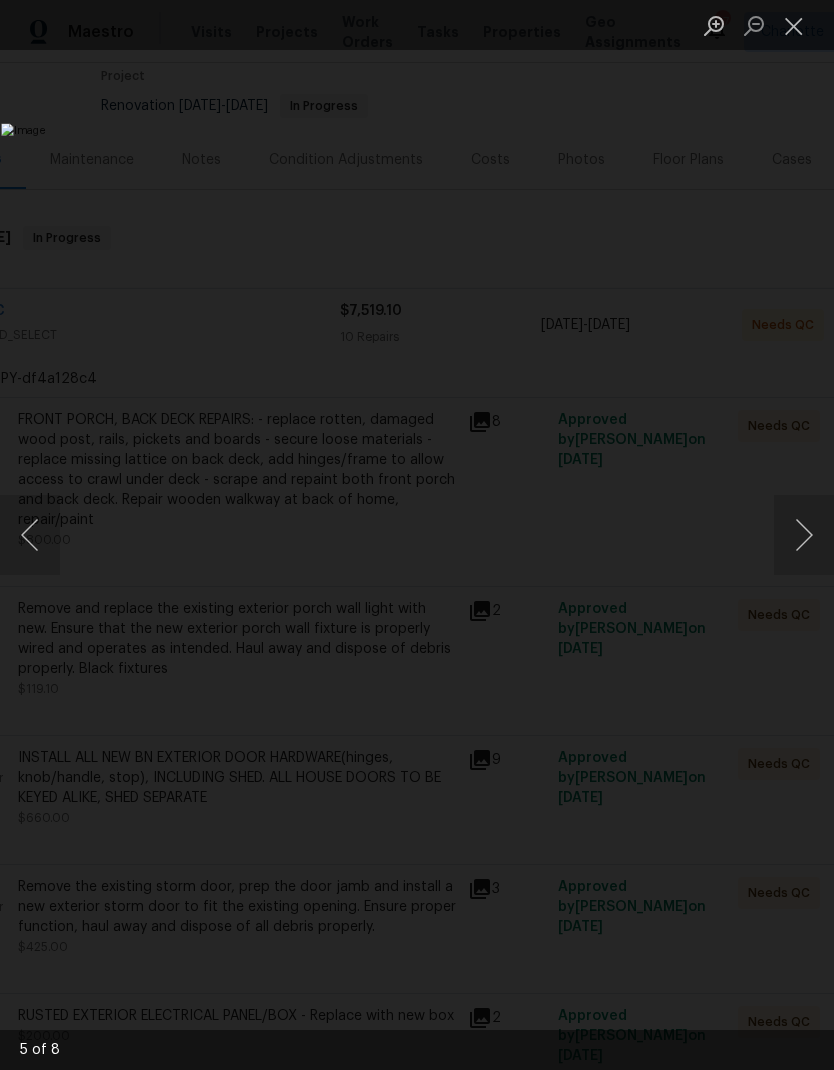 click at bounding box center (804, 535) 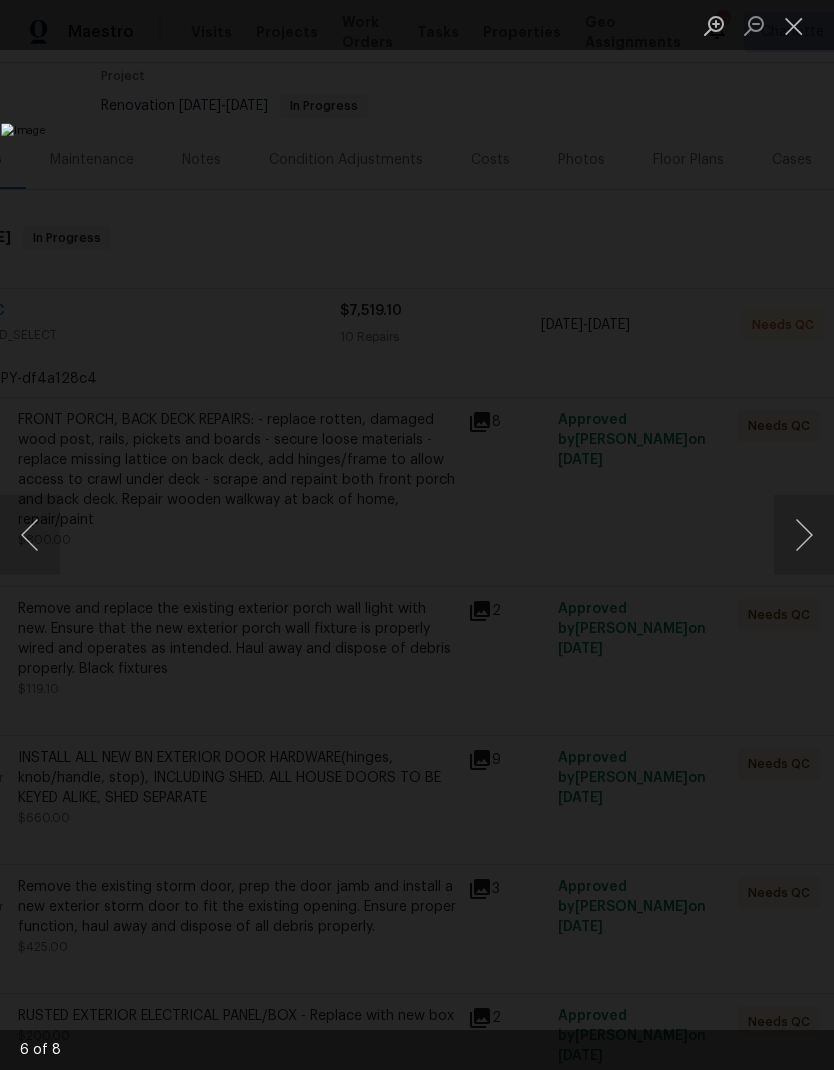click at bounding box center (794, 25) 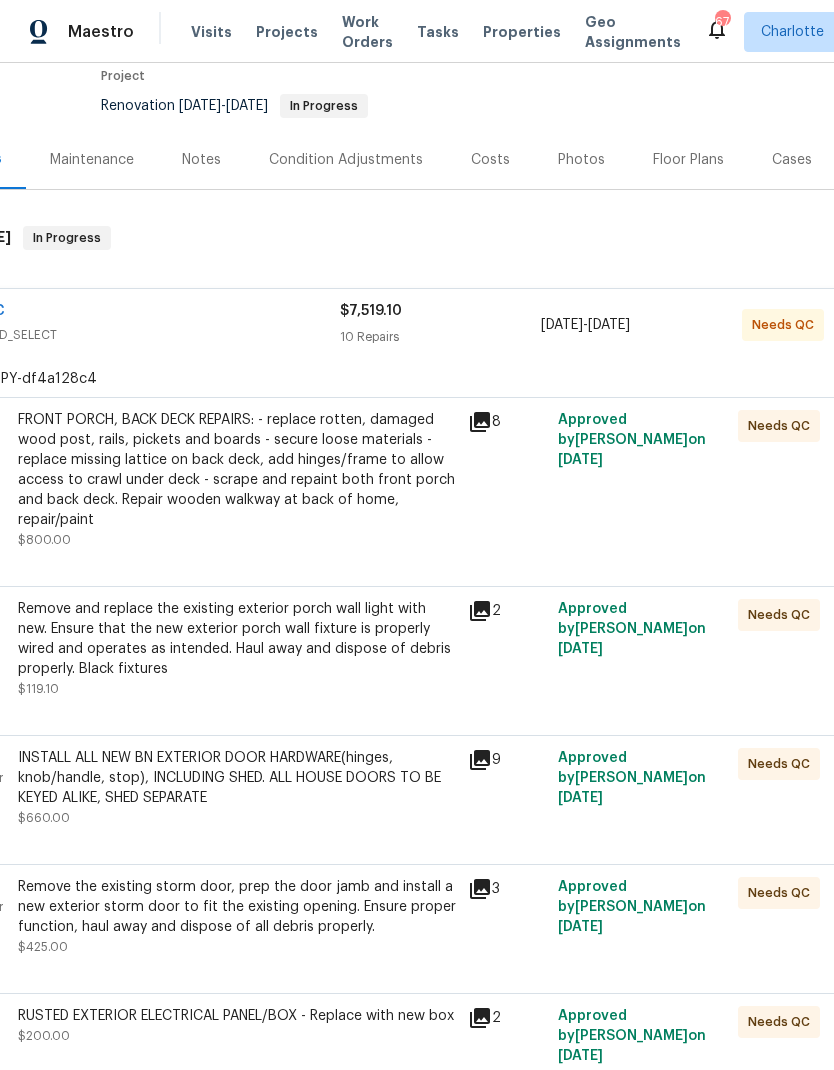 click 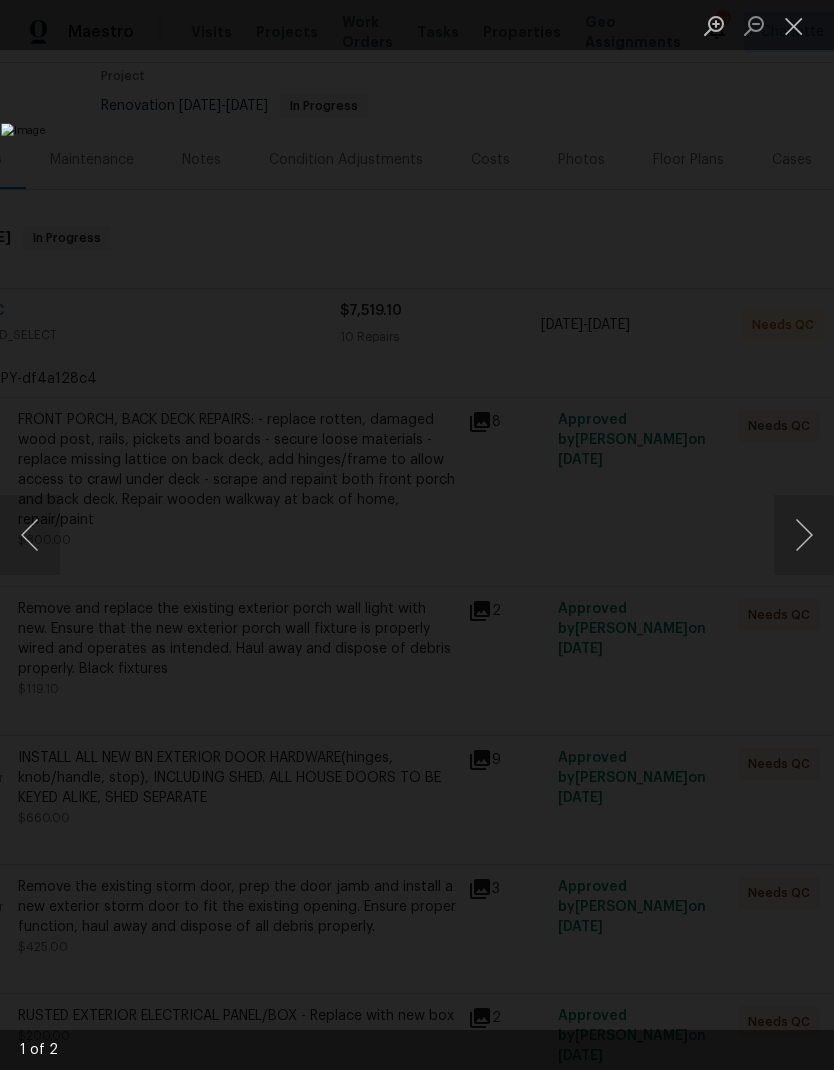 click at bounding box center (804, 535) 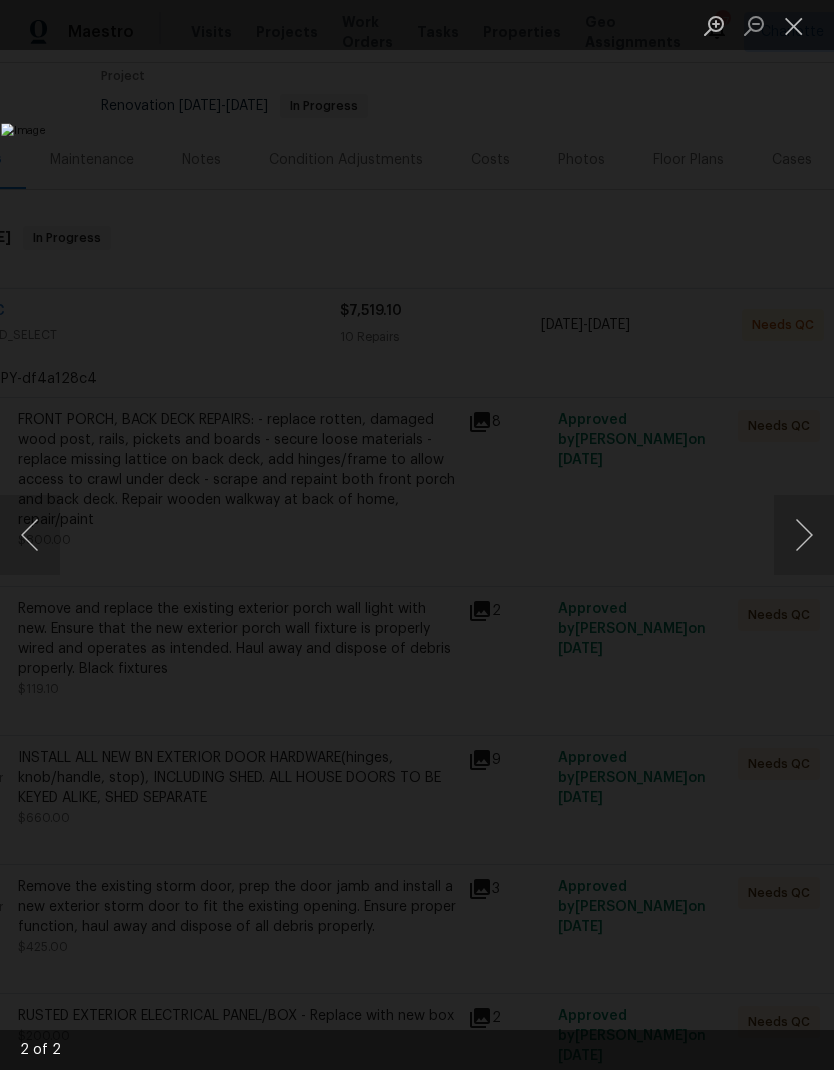 click at bounding box center [804, 535] 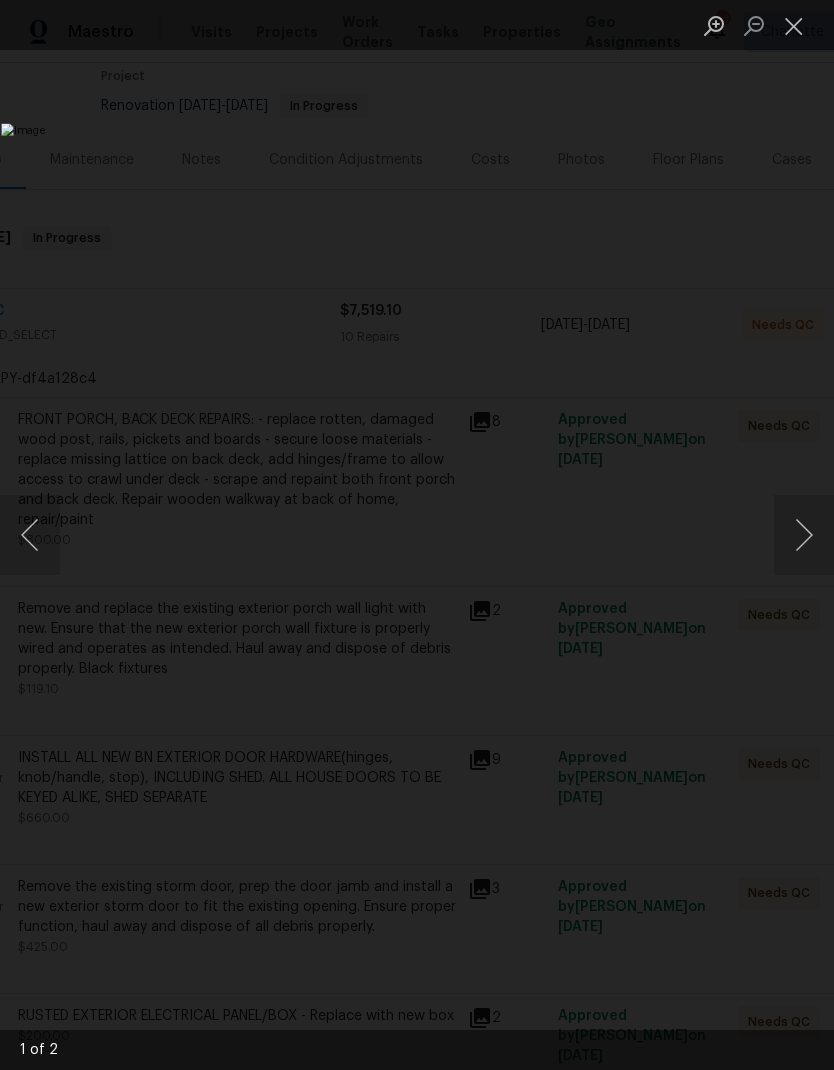 click at bounding box center (30, 535) 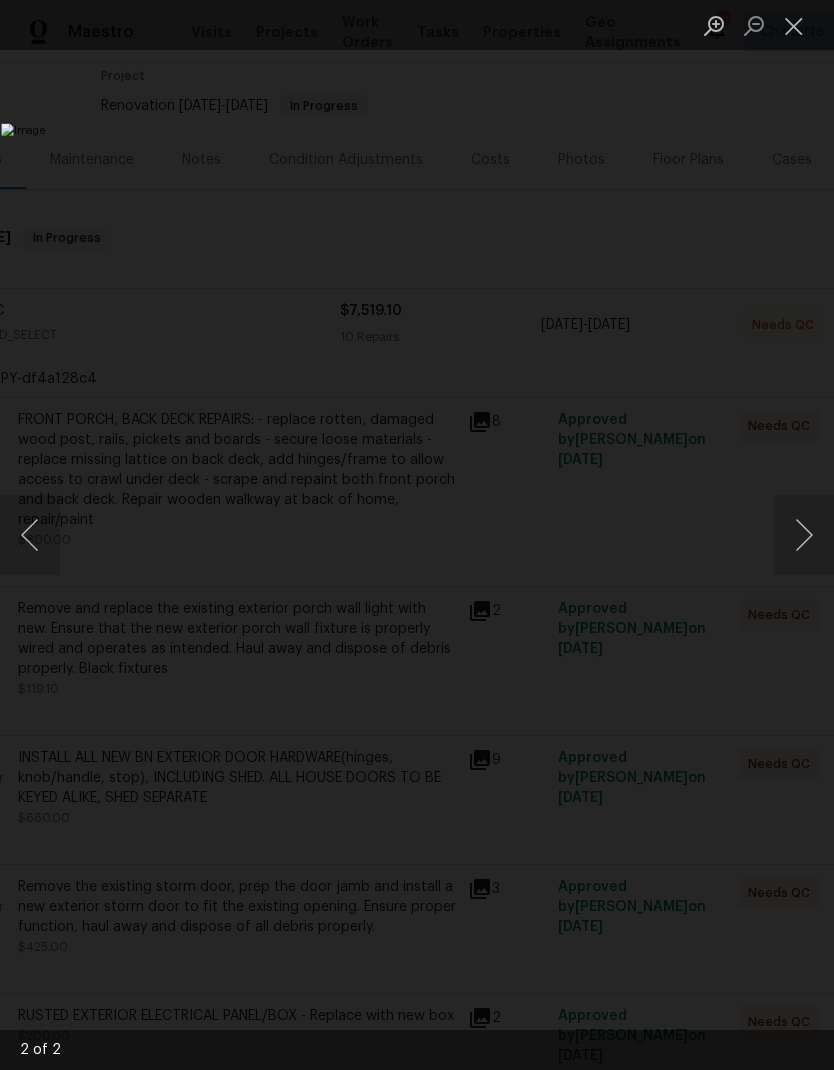 click at bounding box center (804, 535) 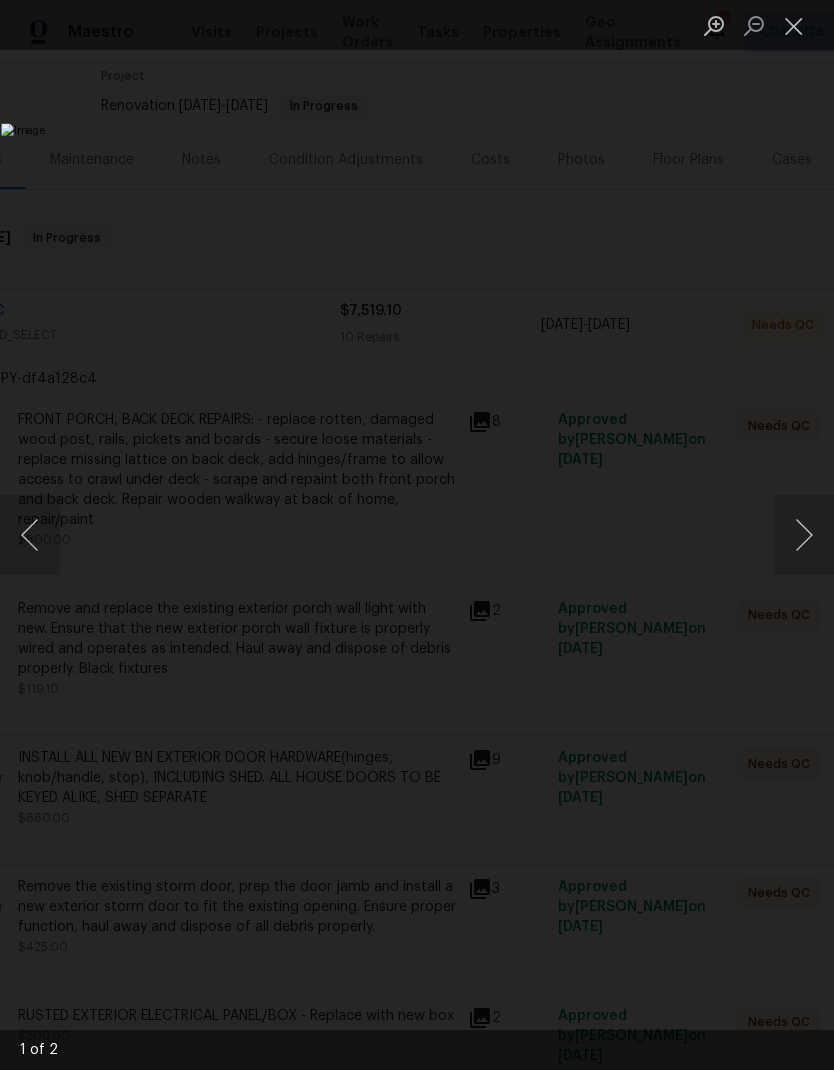 click at bounding box center (794, 25) 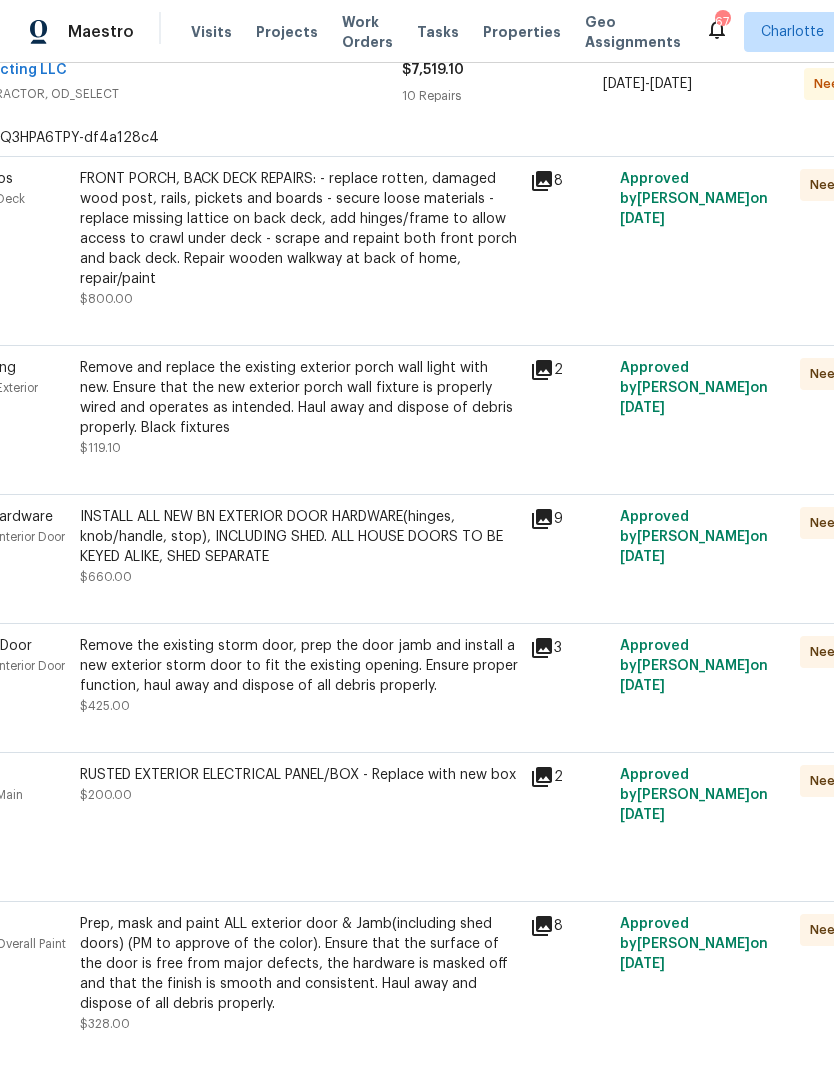 scroll, scrollTop: 447, scrollLeft: 120, axis: both 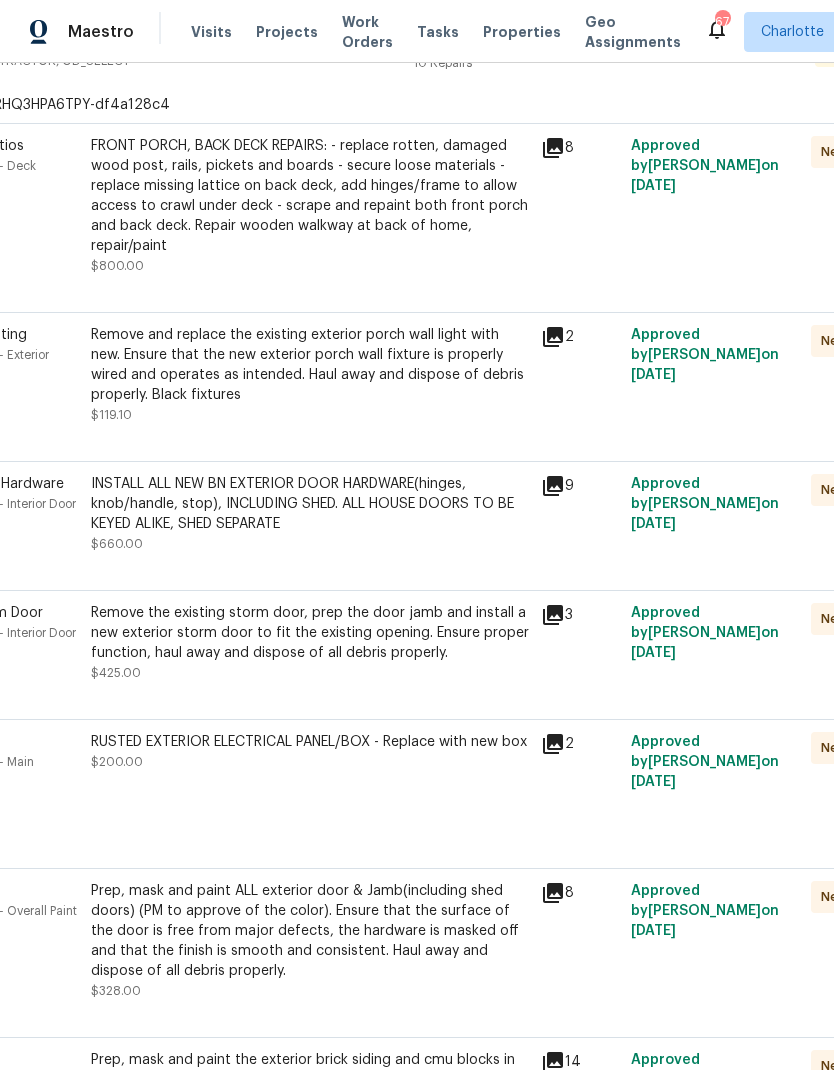 click 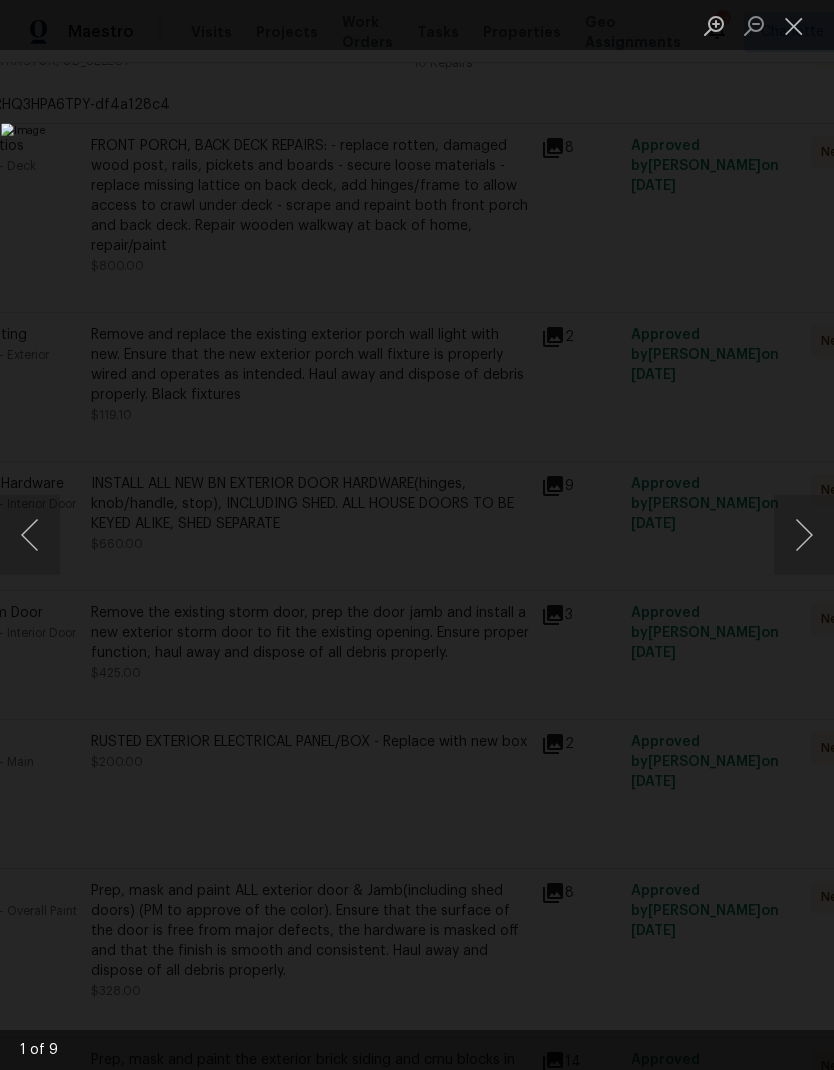 click at bounding box center [804, 535] 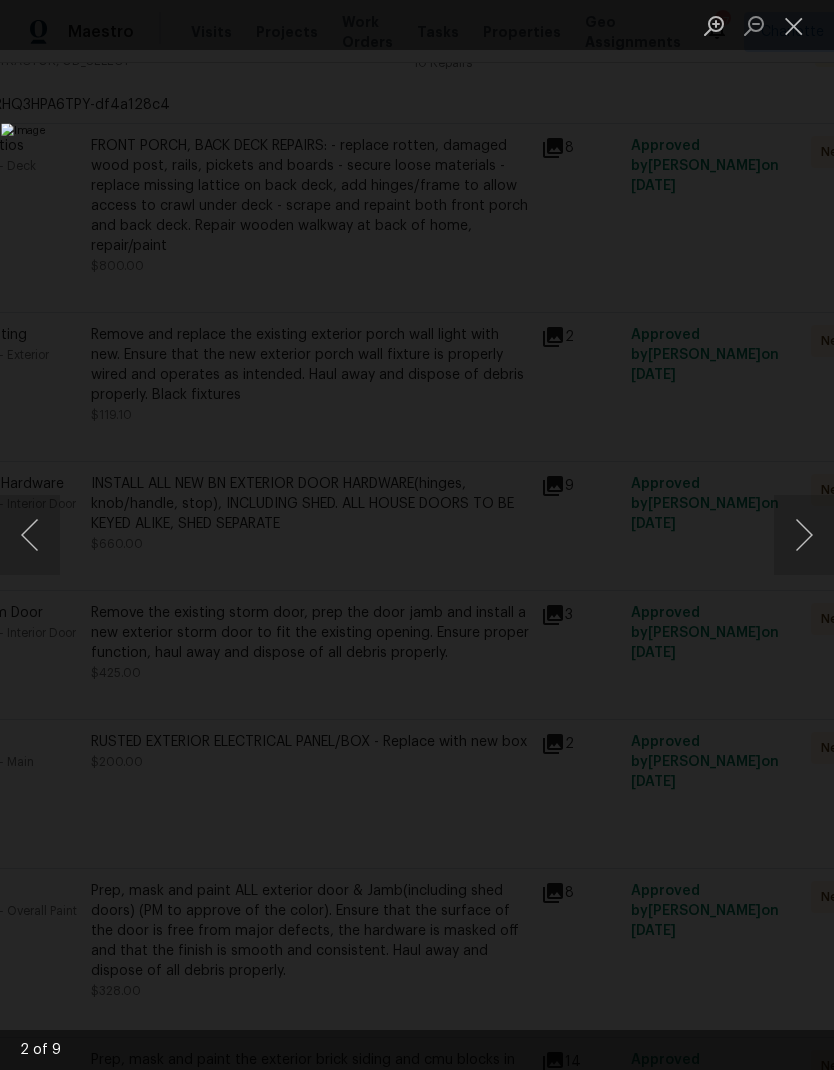 click at bounding box center [804, 535] 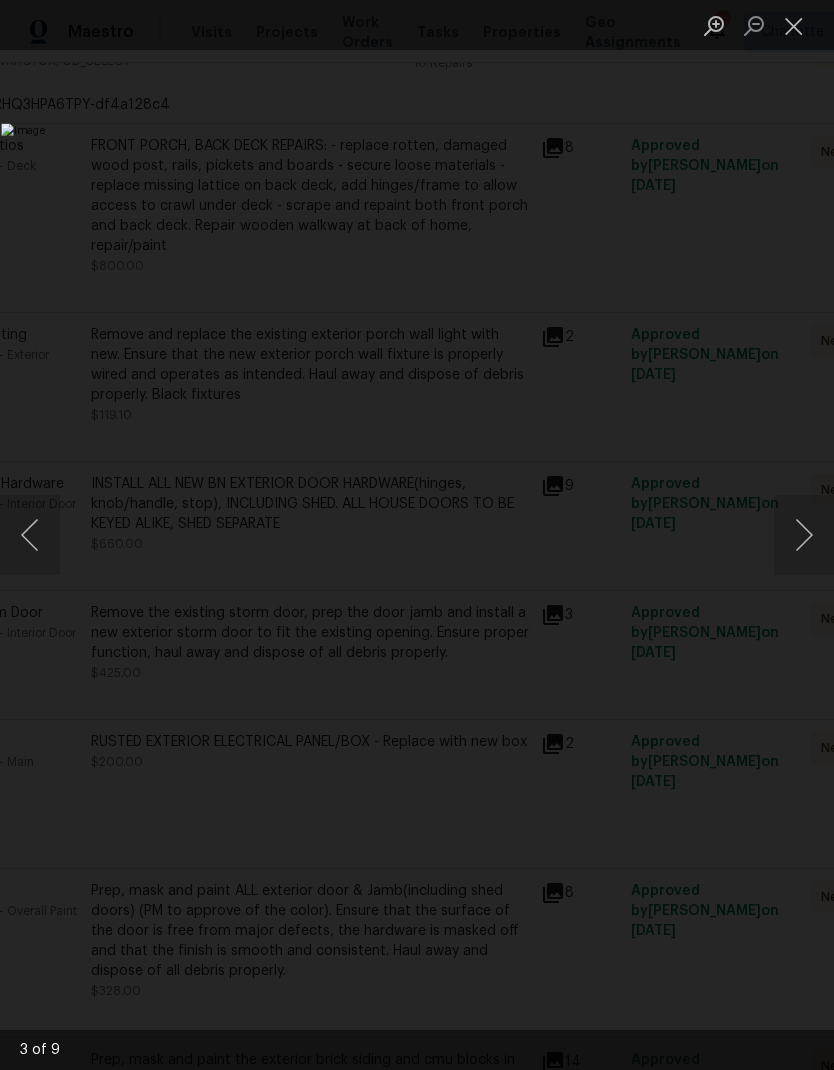 click at bounding box center [804, 535] 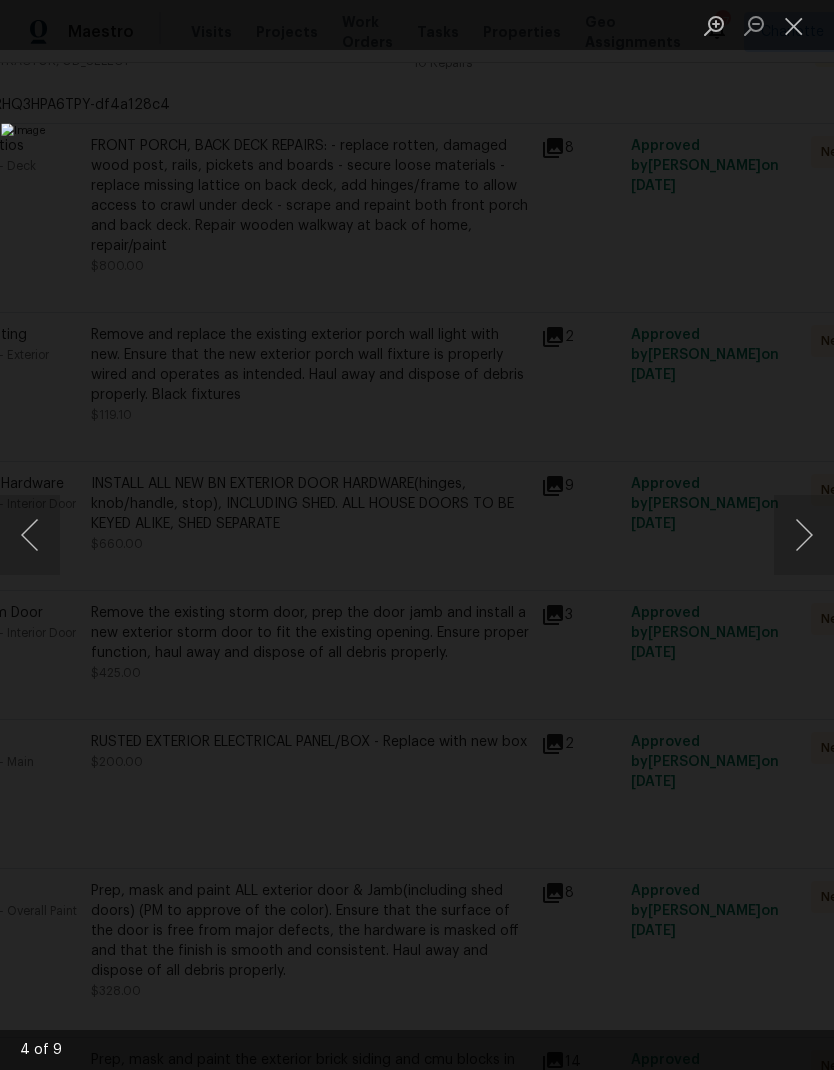 click at bounding box center (804, 535) 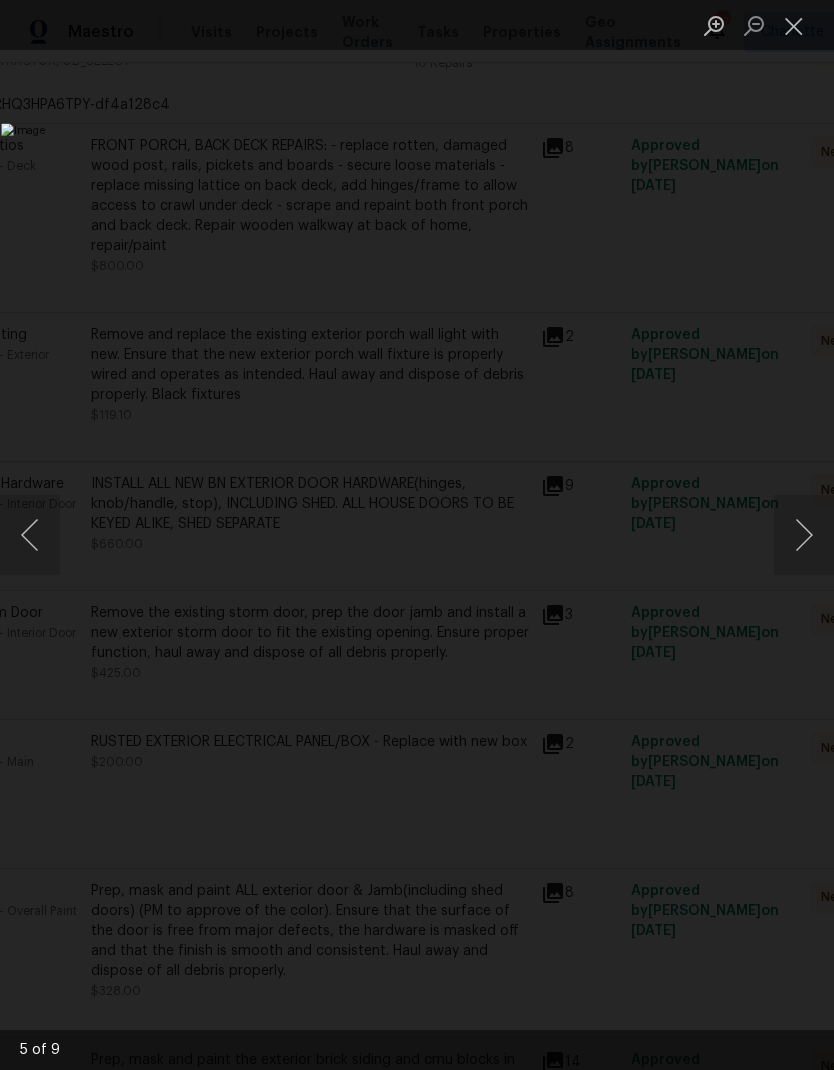 click at bounding box center [804, 535] 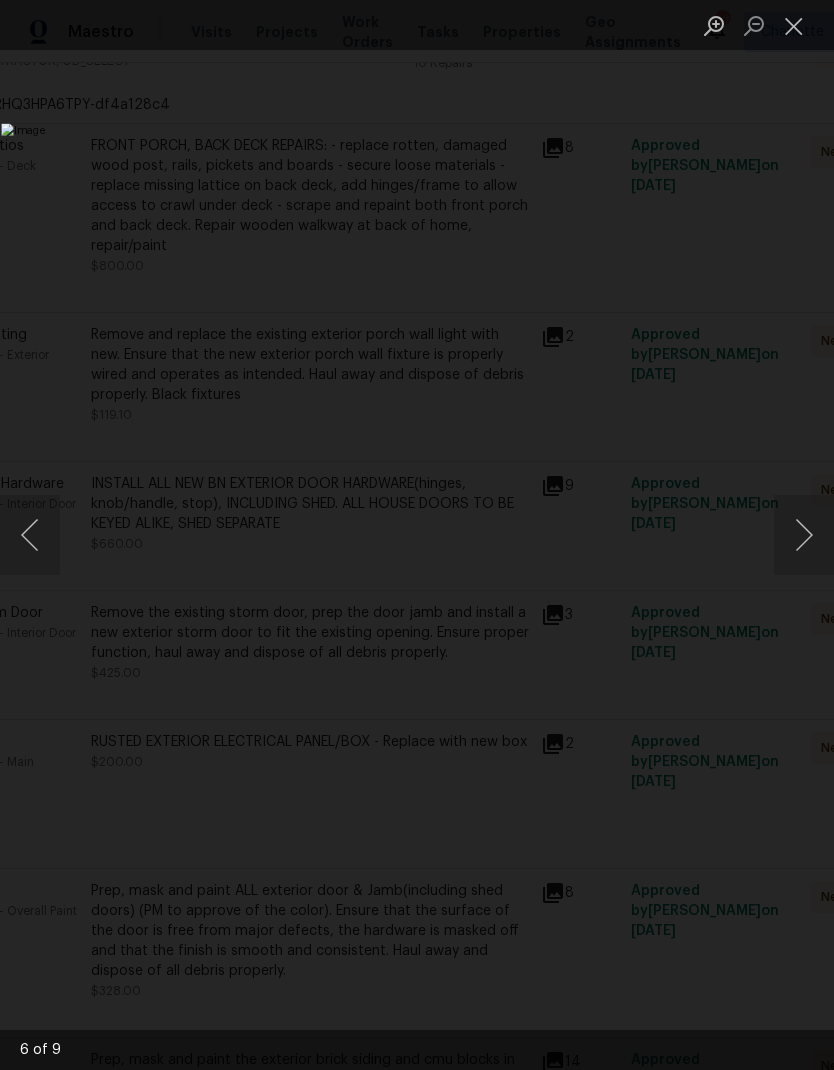 click at bounding box center [804, 535] 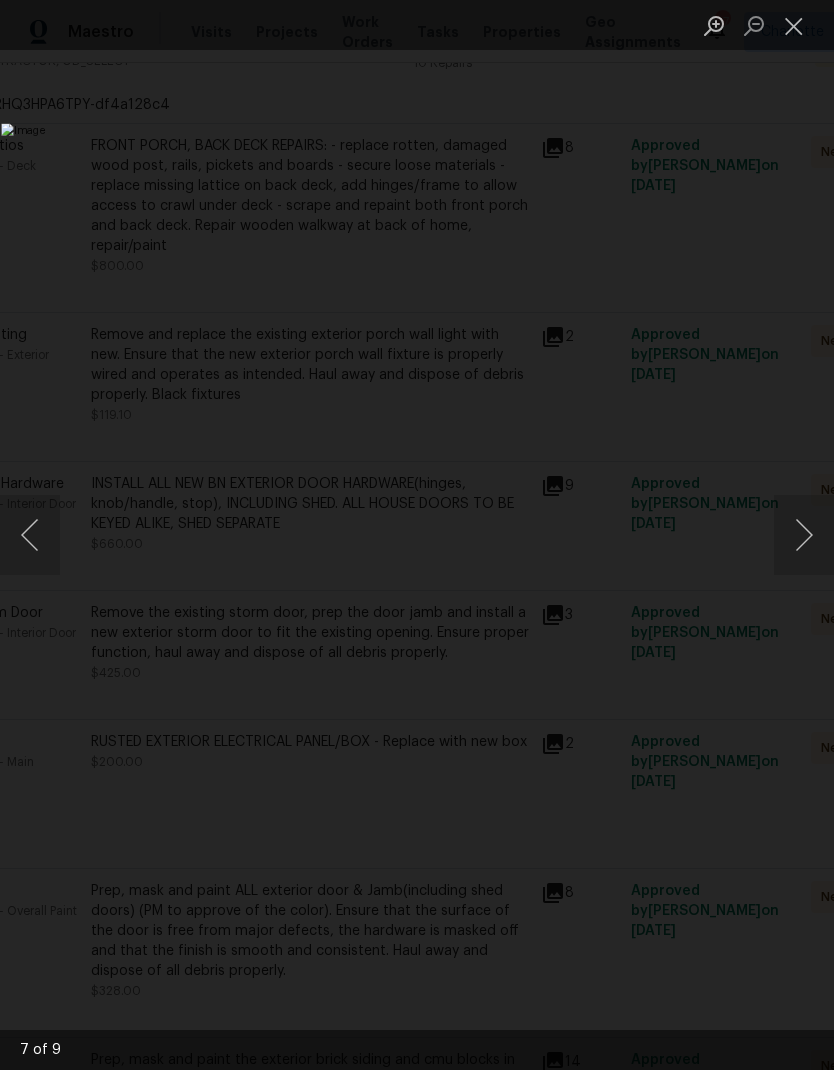 click at bounding box center [804, 535] 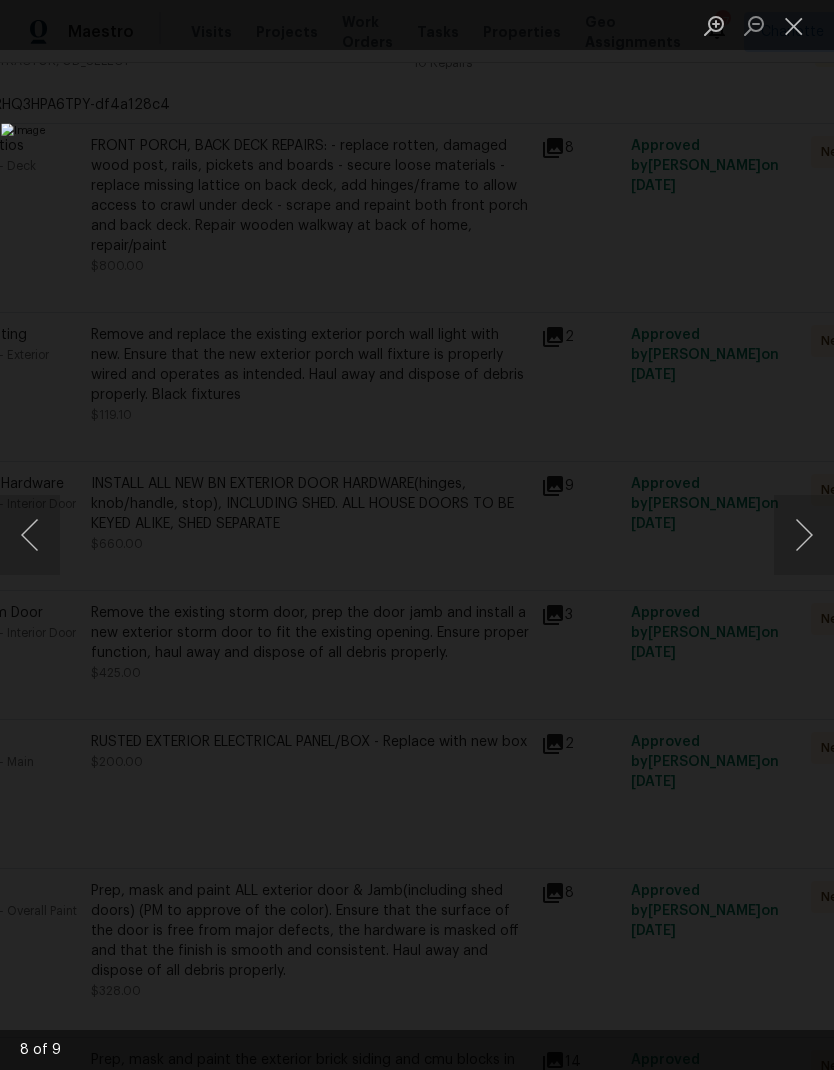 click at bounding box center [794, 25] 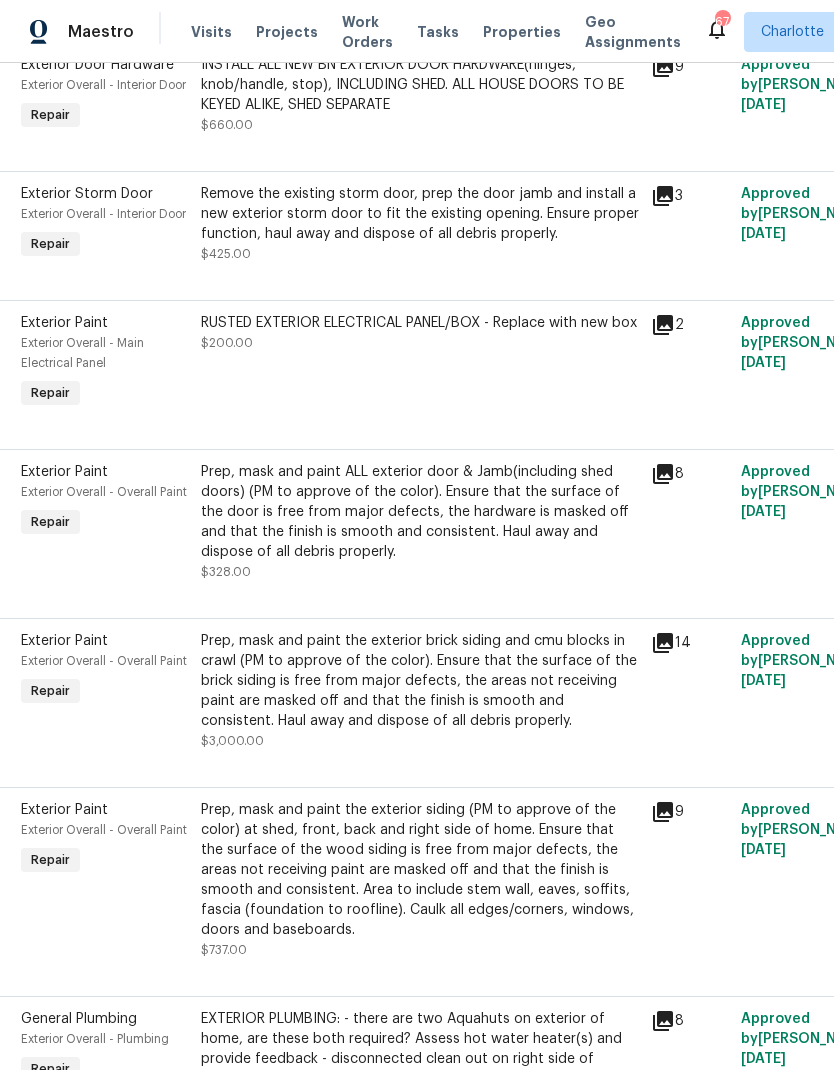 scroll, scrollTop: 887, scrollLeft: 11, axis: both 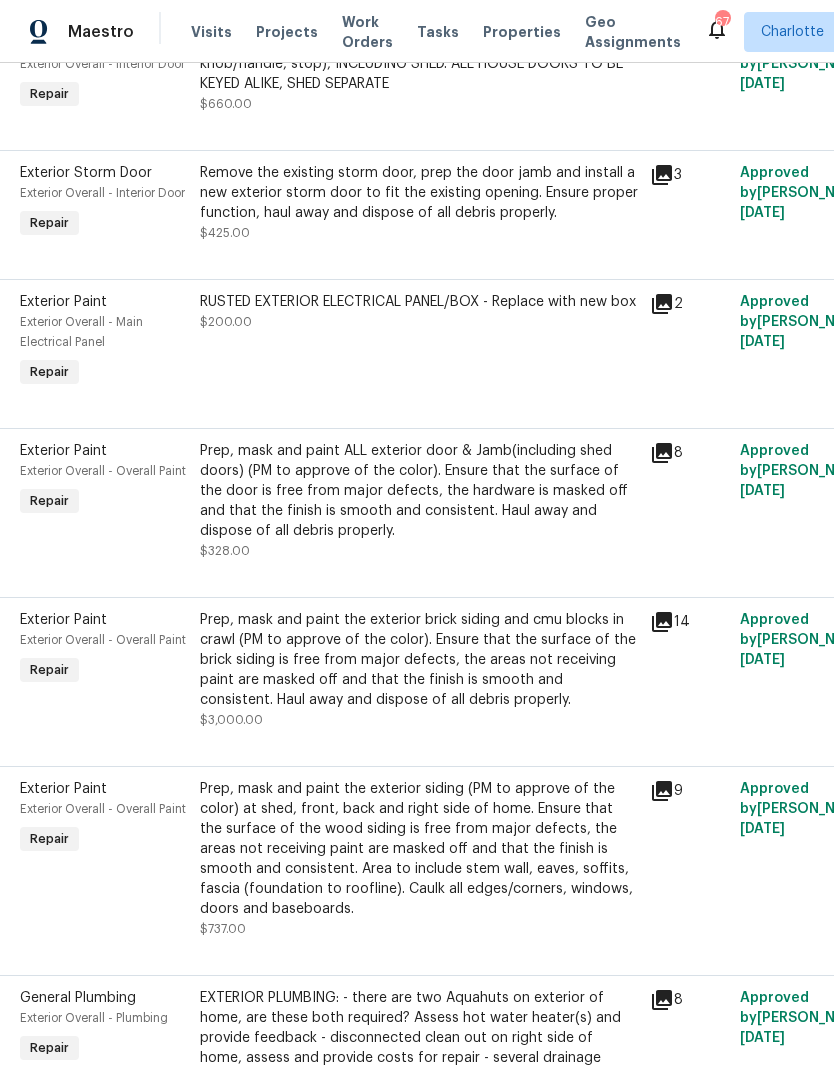 click 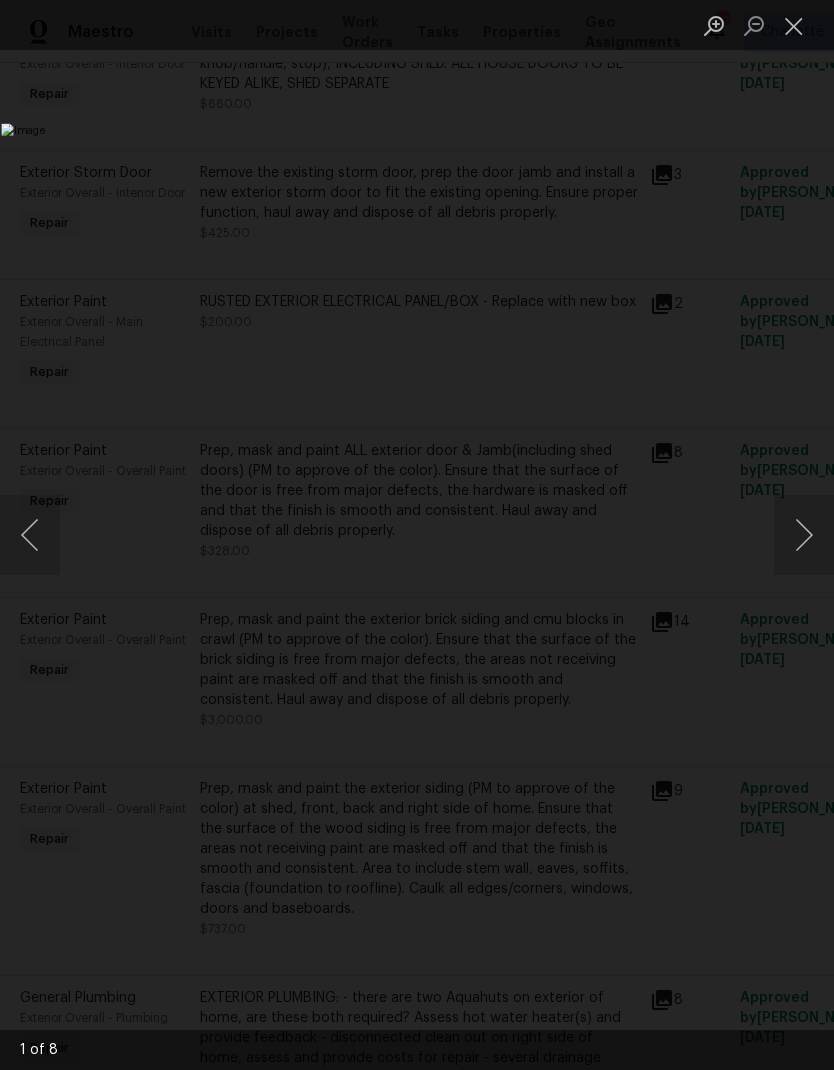 click at bounding box center [804, 535] 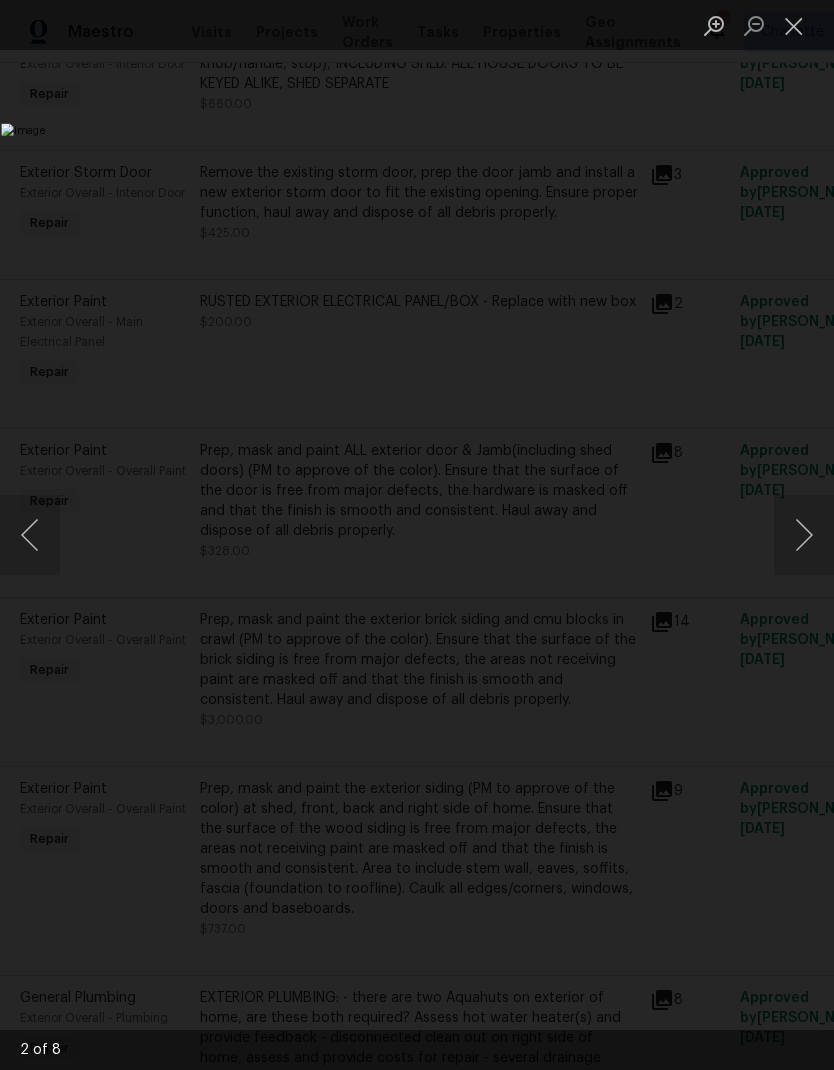 click at bounding box center [804, 535] 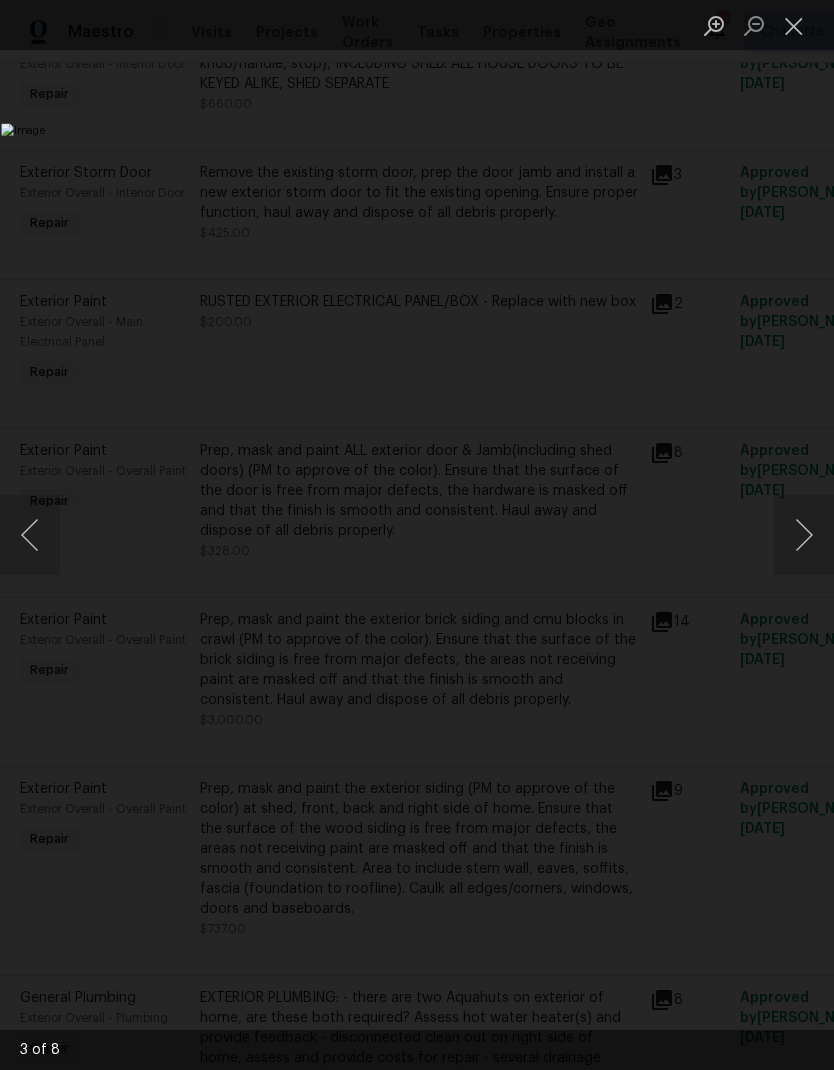 click at bounding box center [30, 535] 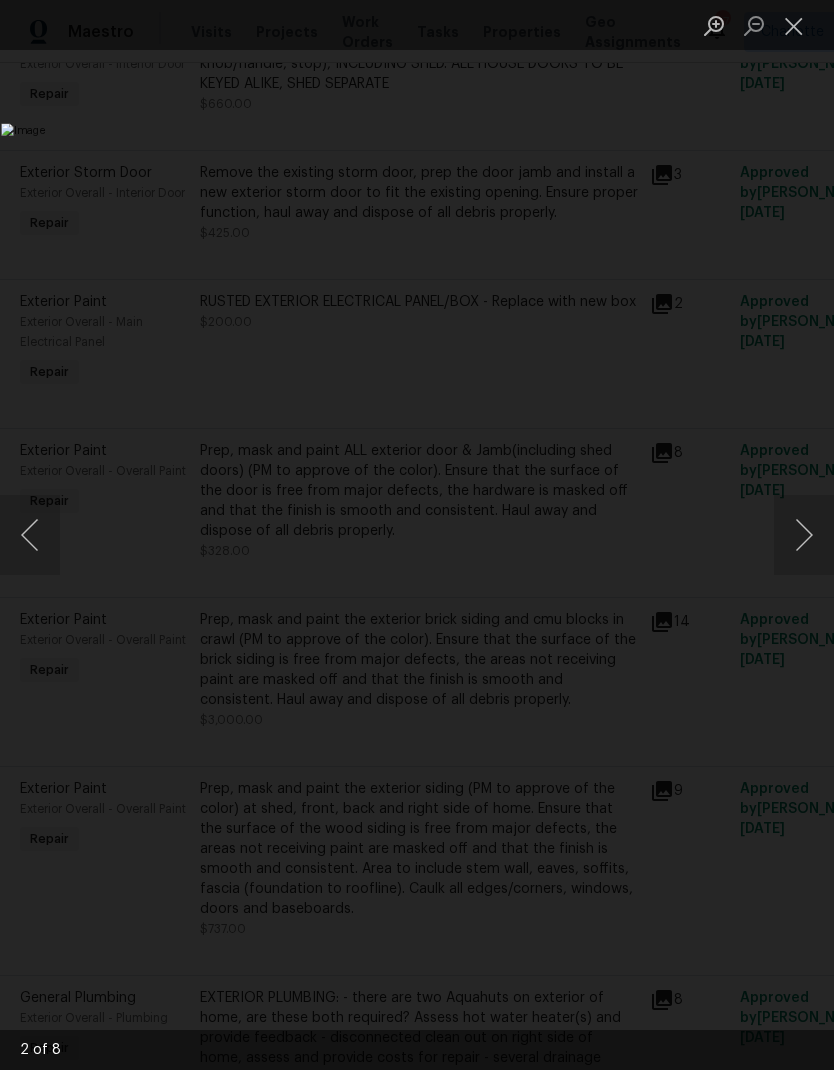 click at bounding box center (804, 535) 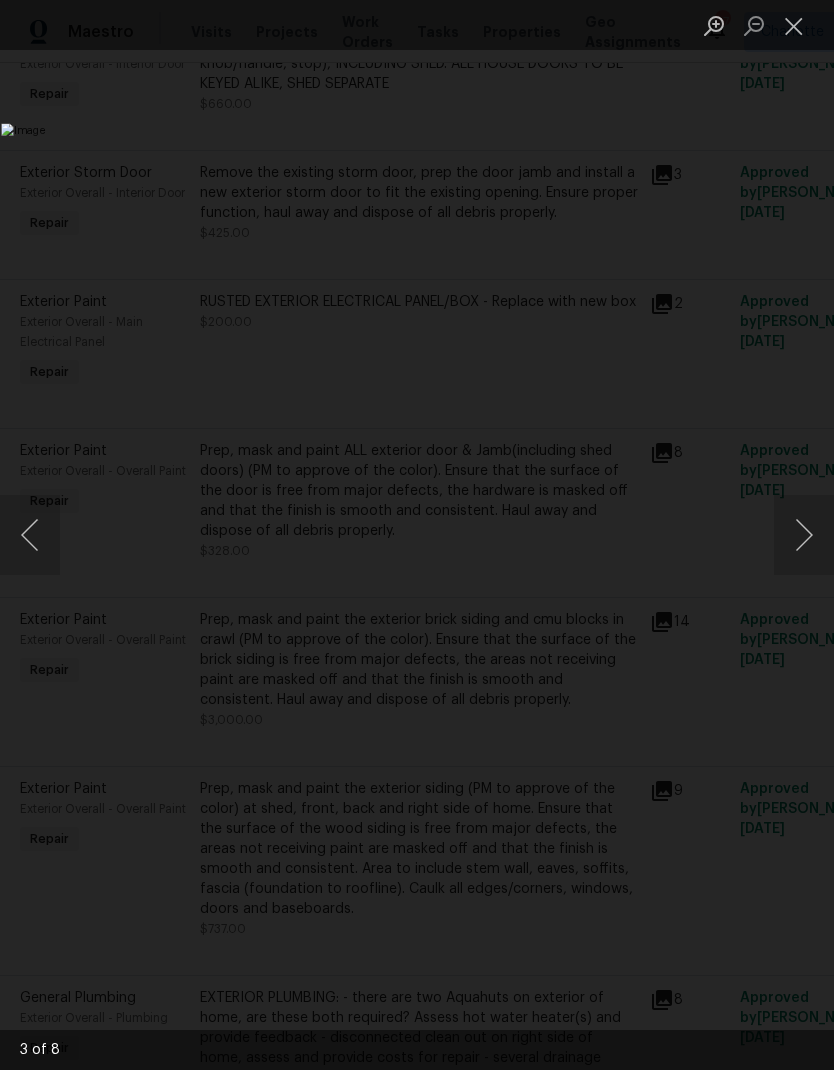 click at bounding box center [794, 25] 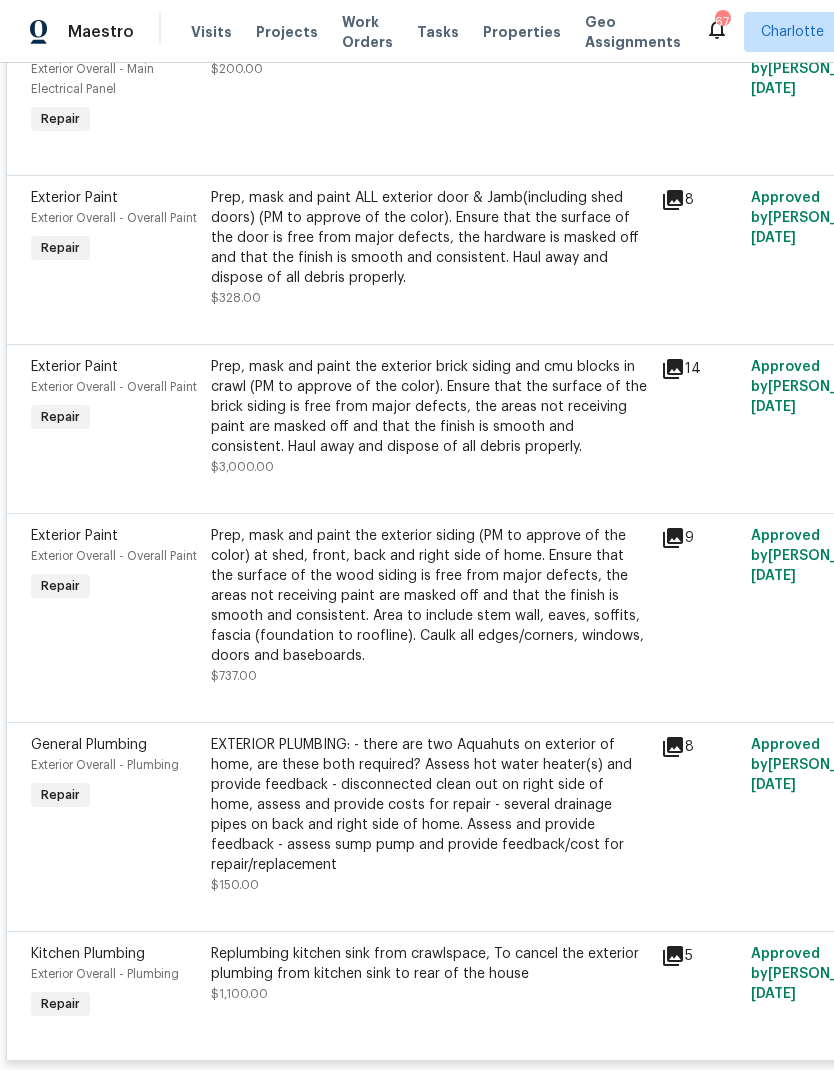scroll, scrollTop: 1140, scrollLeft: 0, axis: vertical 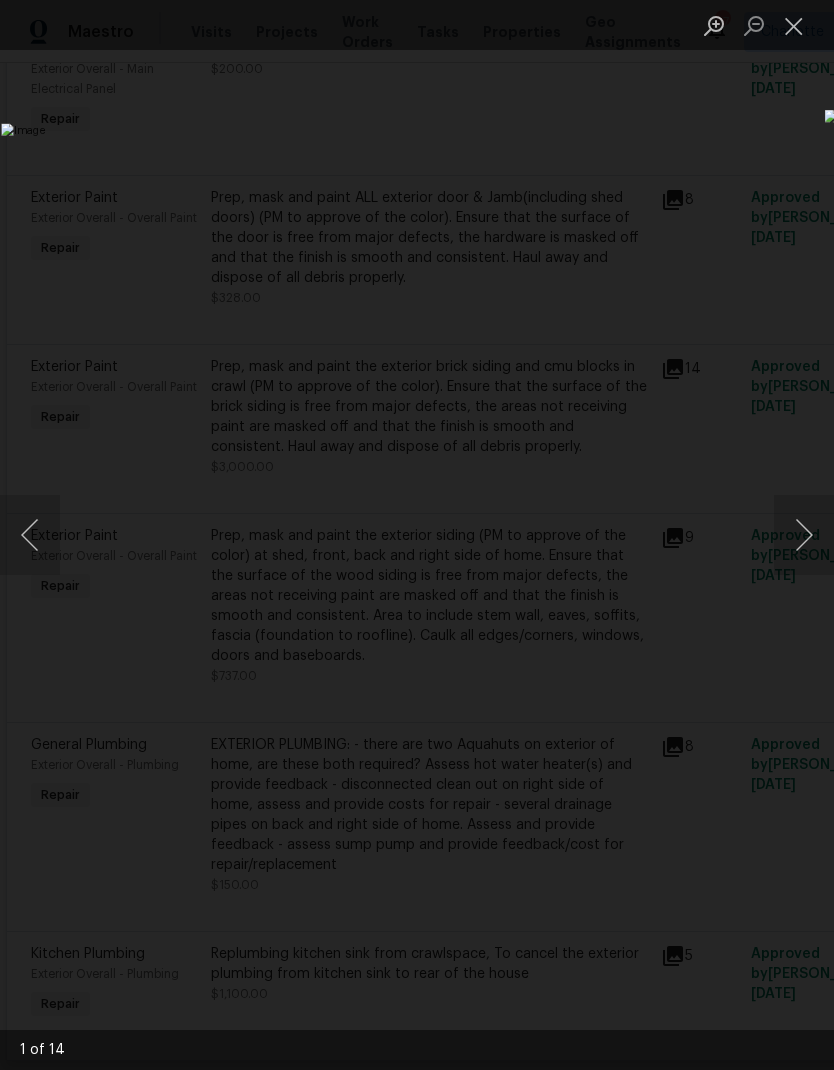 click at bounding box center [804, 535] 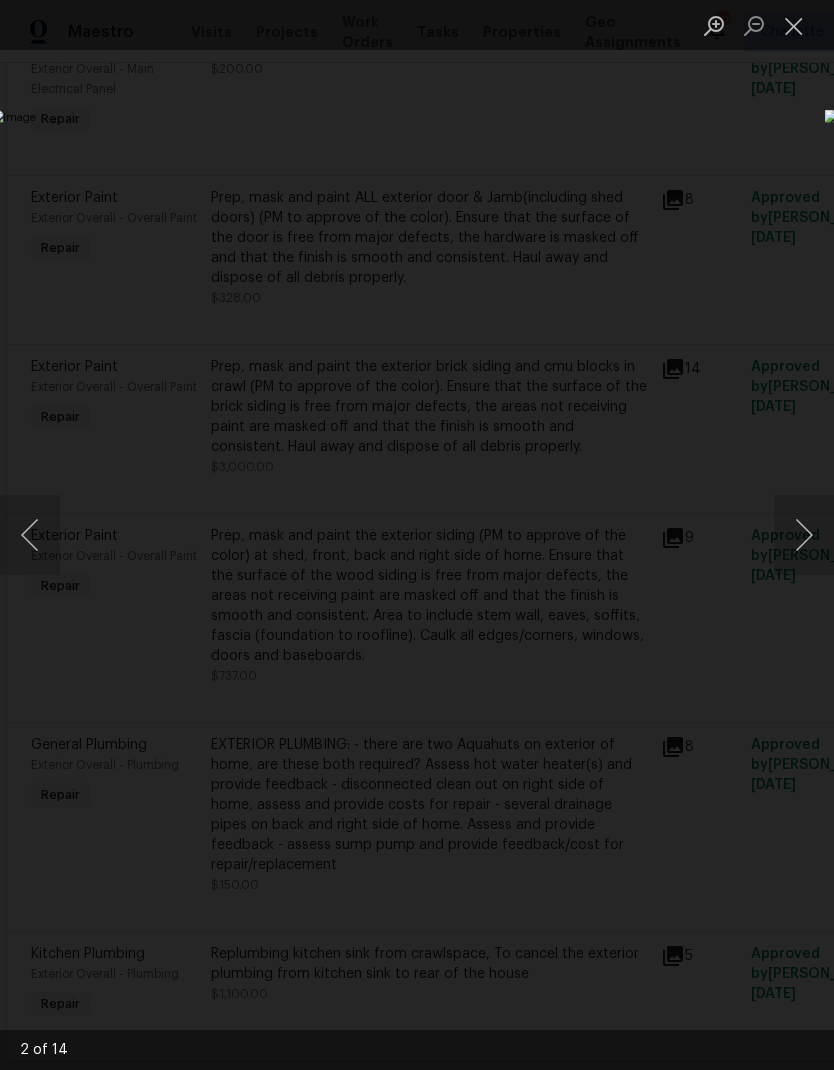 click at bounding box center (804, 535) 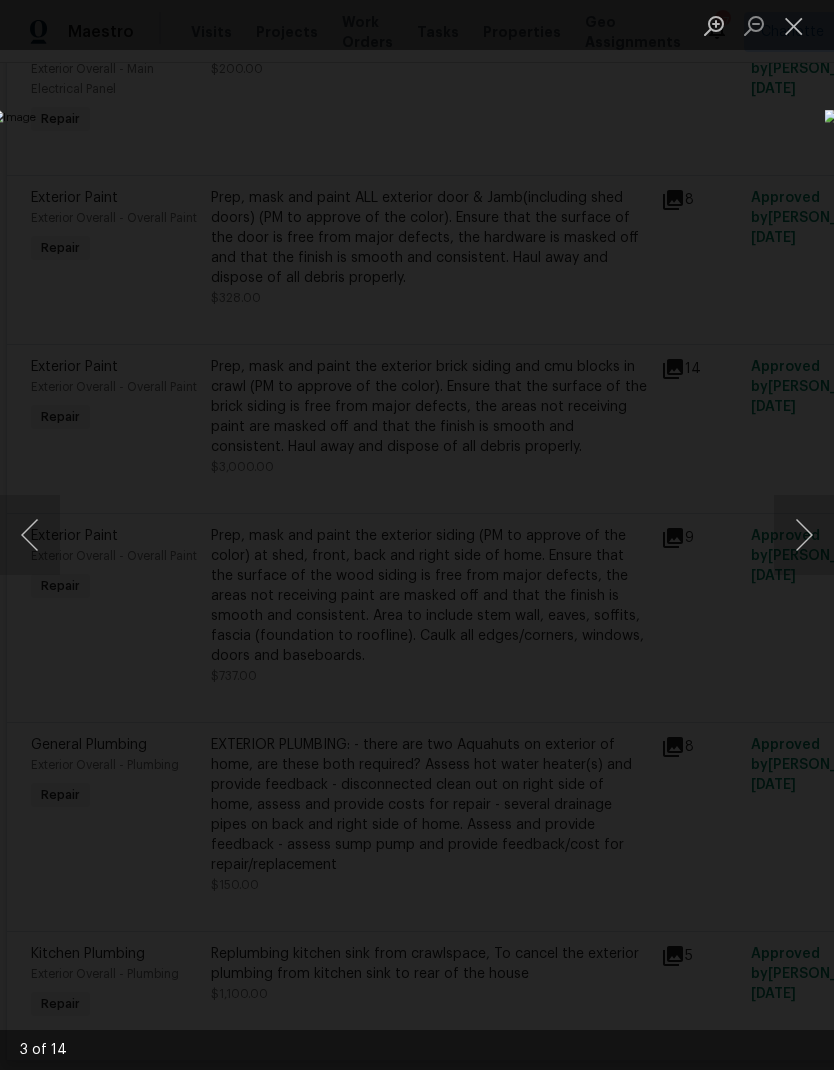click at bounding box center [804, 535] 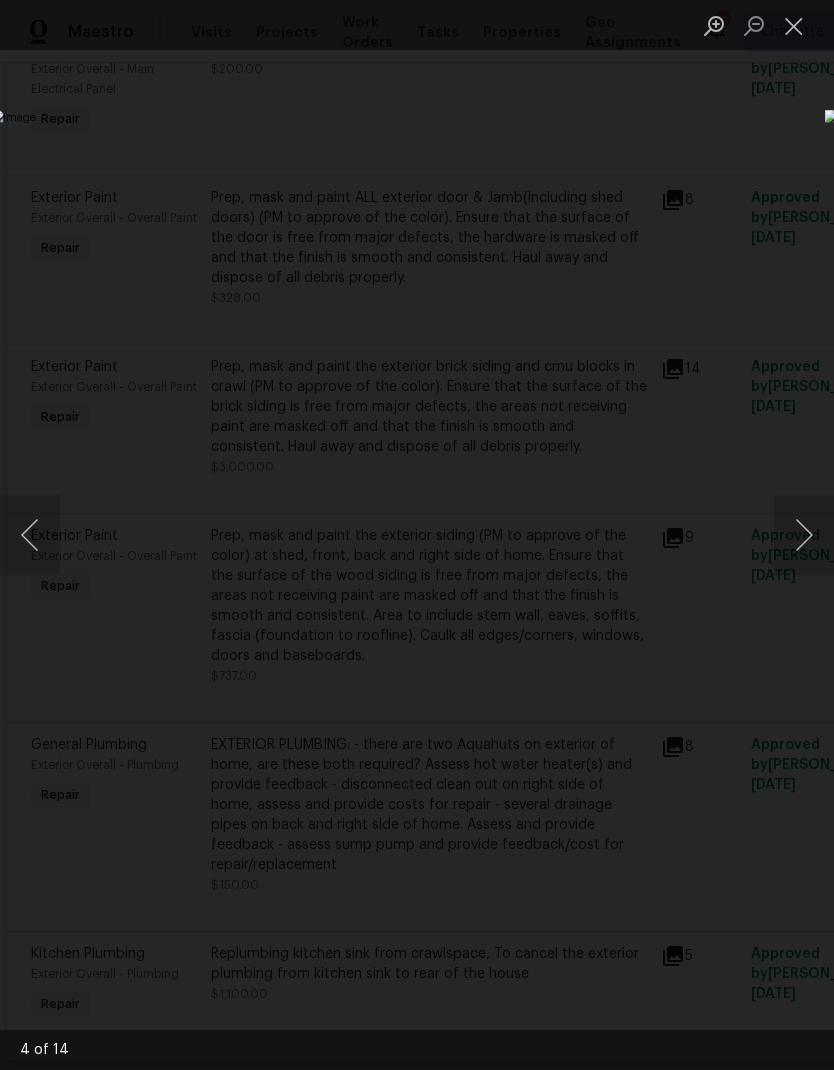 click at bounding box center [804, 535] 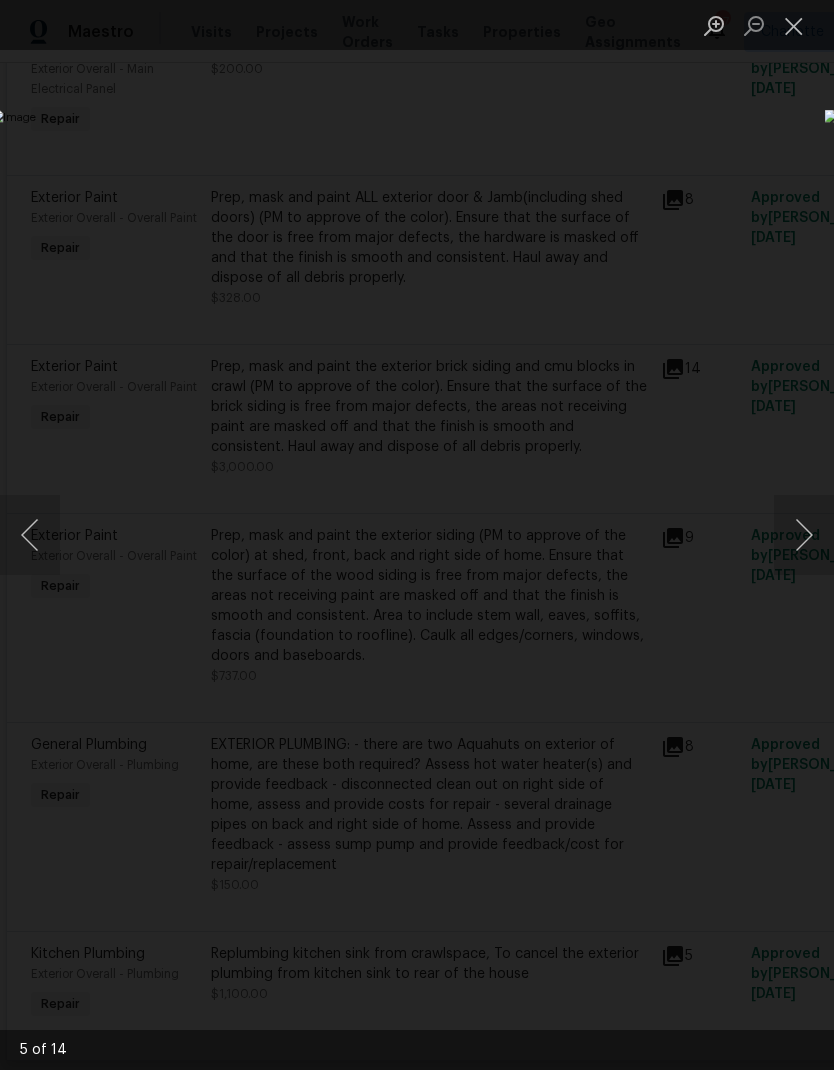 click at bounding box center (804, 535) 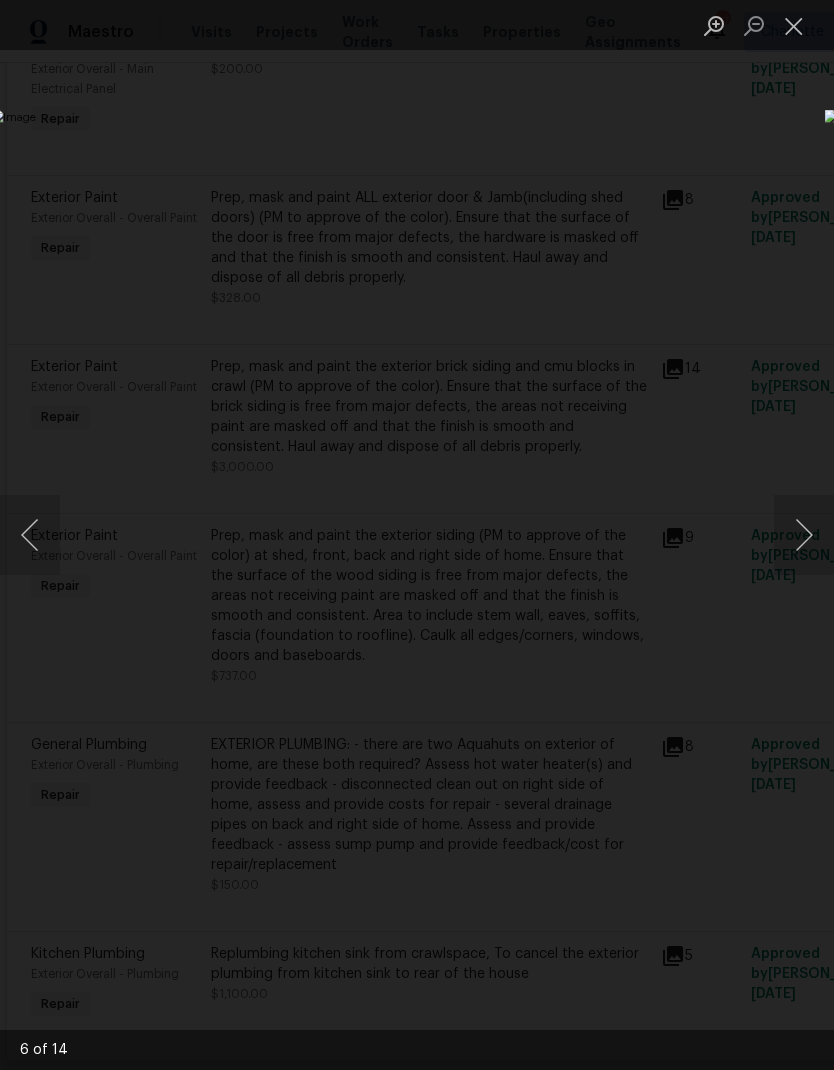 click at bounding box center (804, 535) 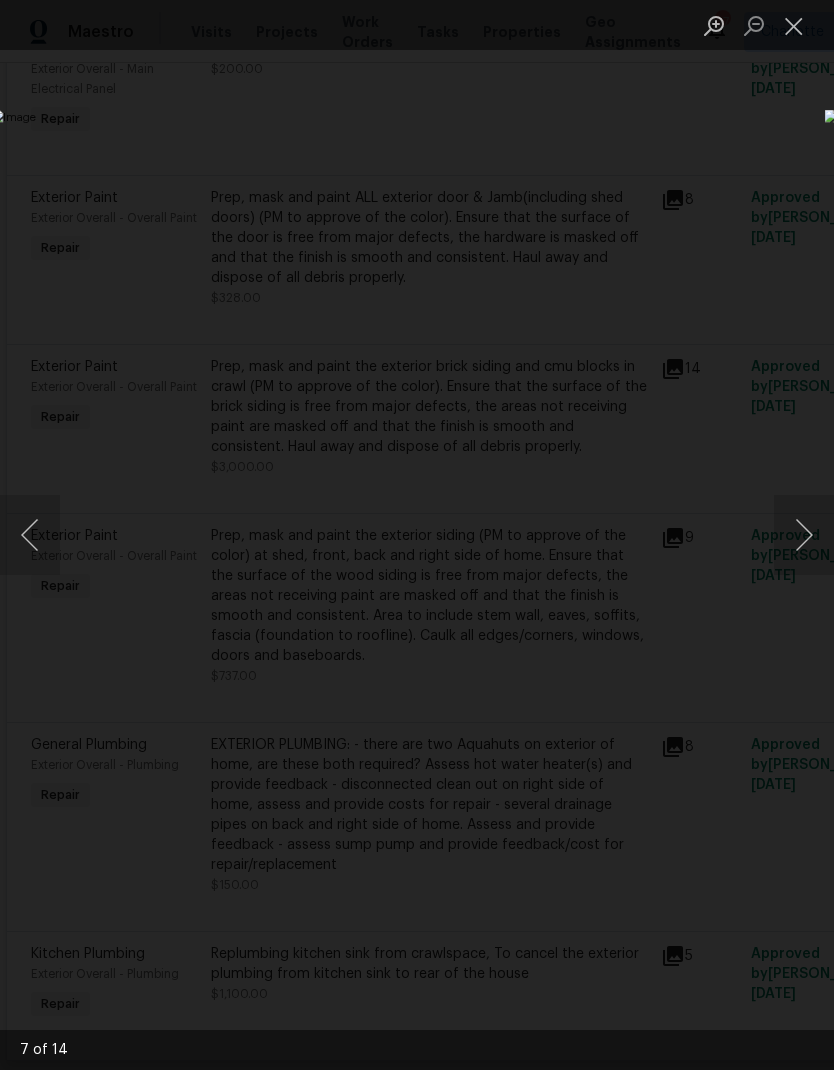 click at bounding box center (804, 535) 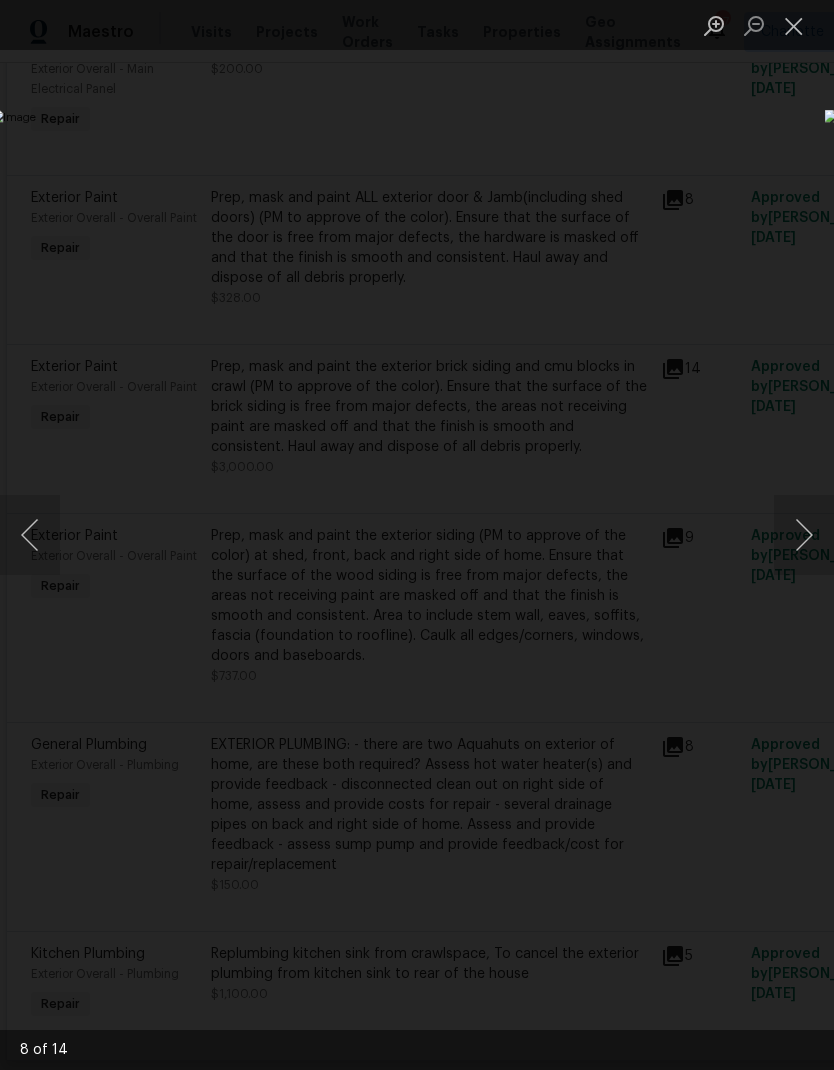 click at bounding box center [794, 25] 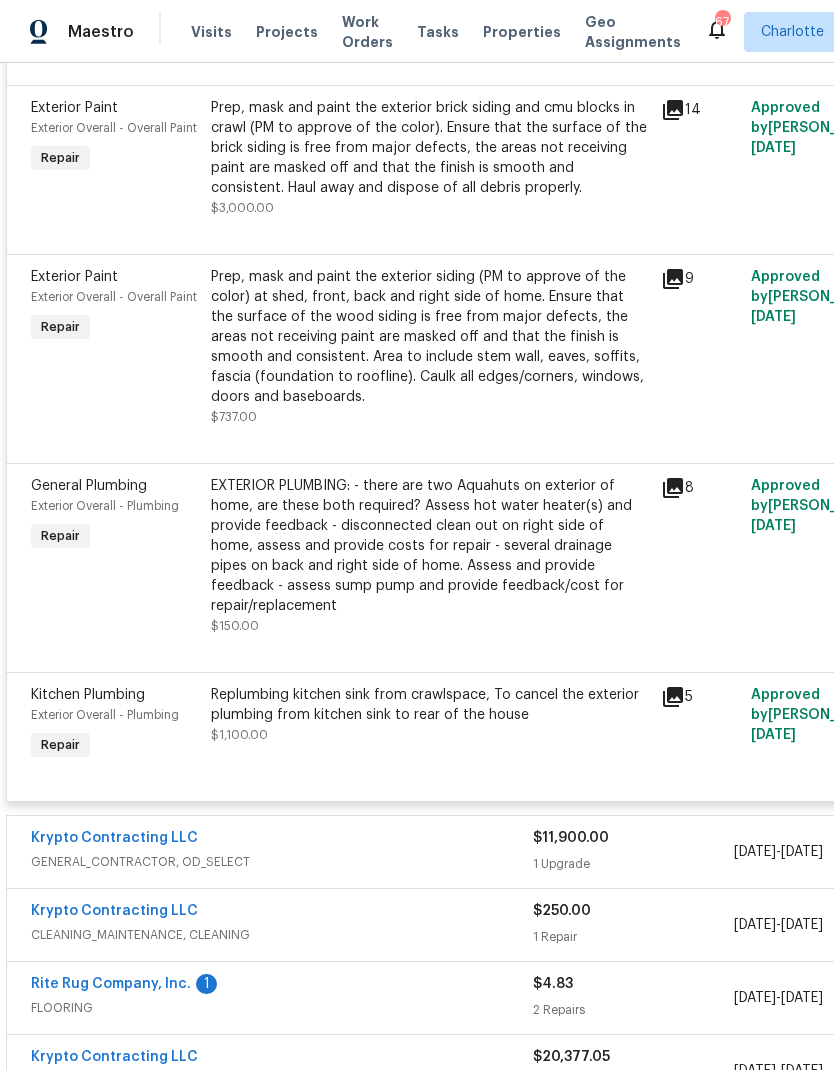 scroll, scrollTop: 1401, scrollLeft: 0, axis: vertical 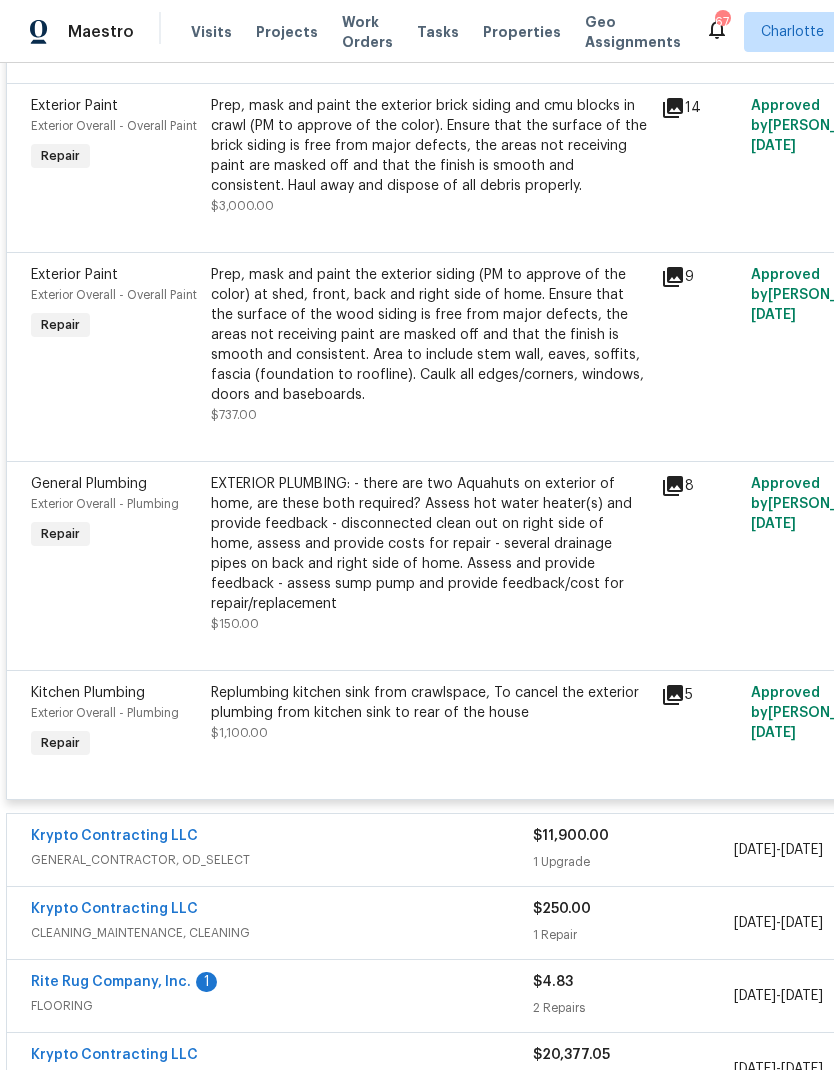 click 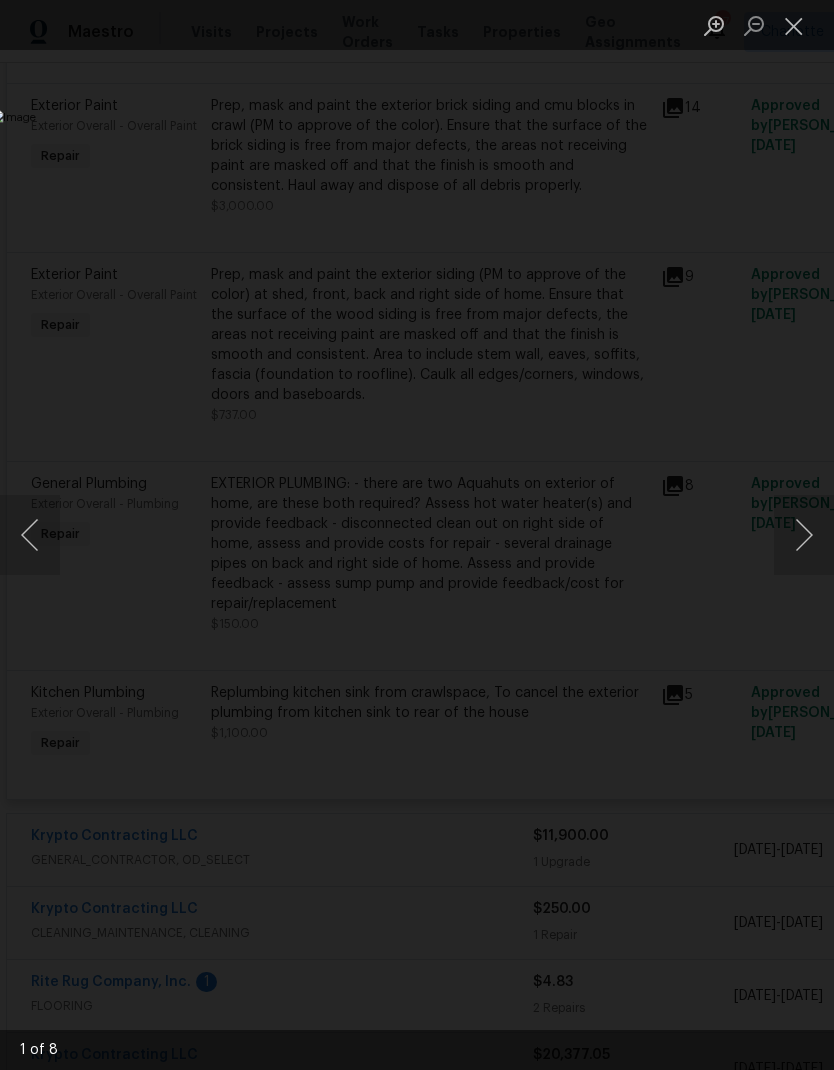 click at bounding box center (804, 535) 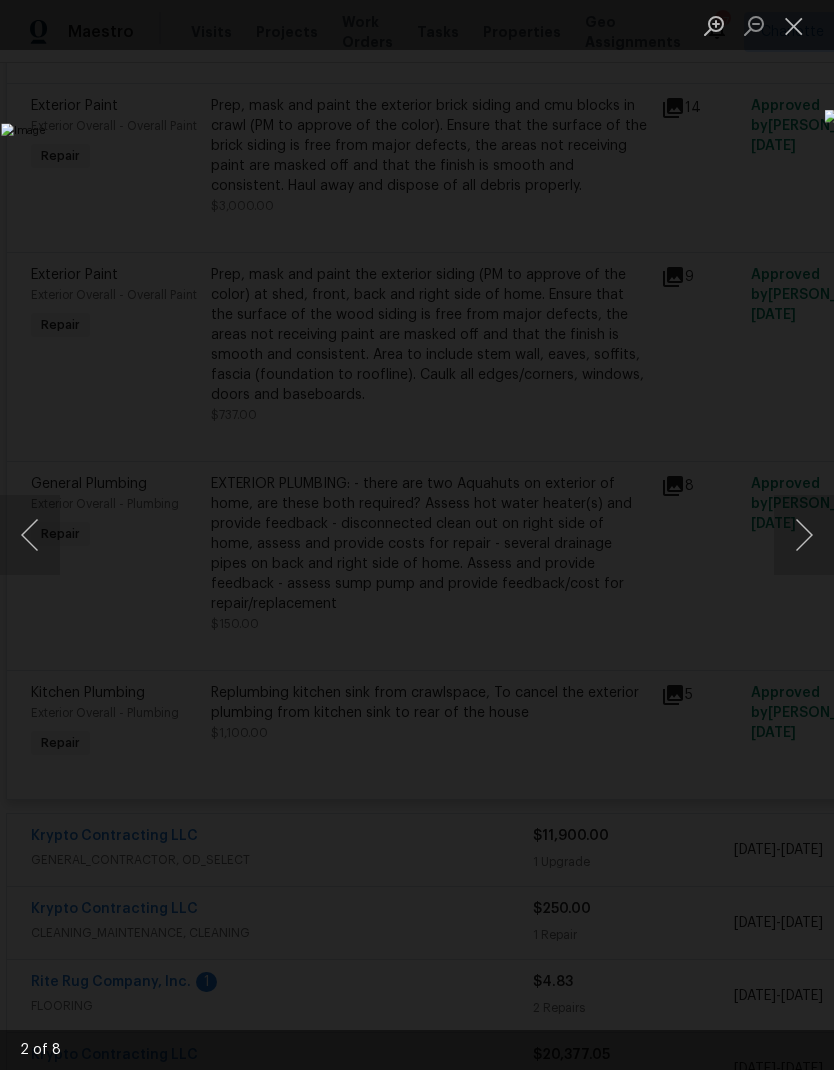 click at bounding box center (804, 535) 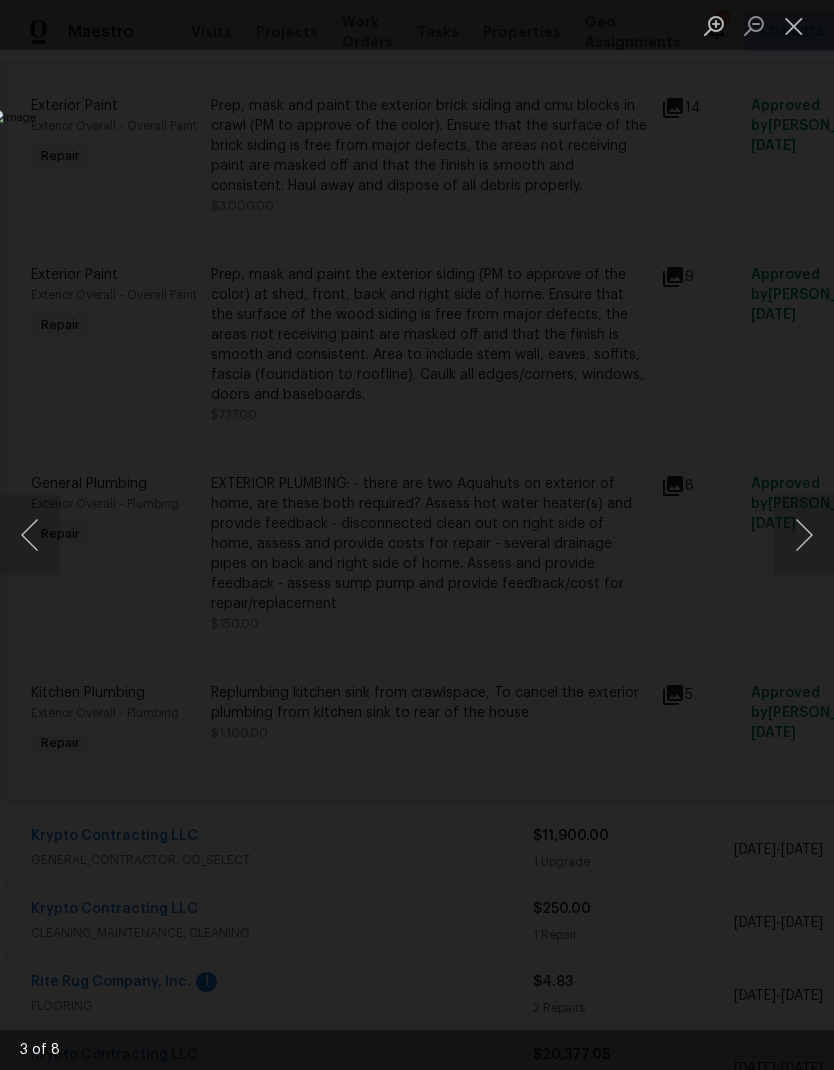 click at bounding box center [804, 535] 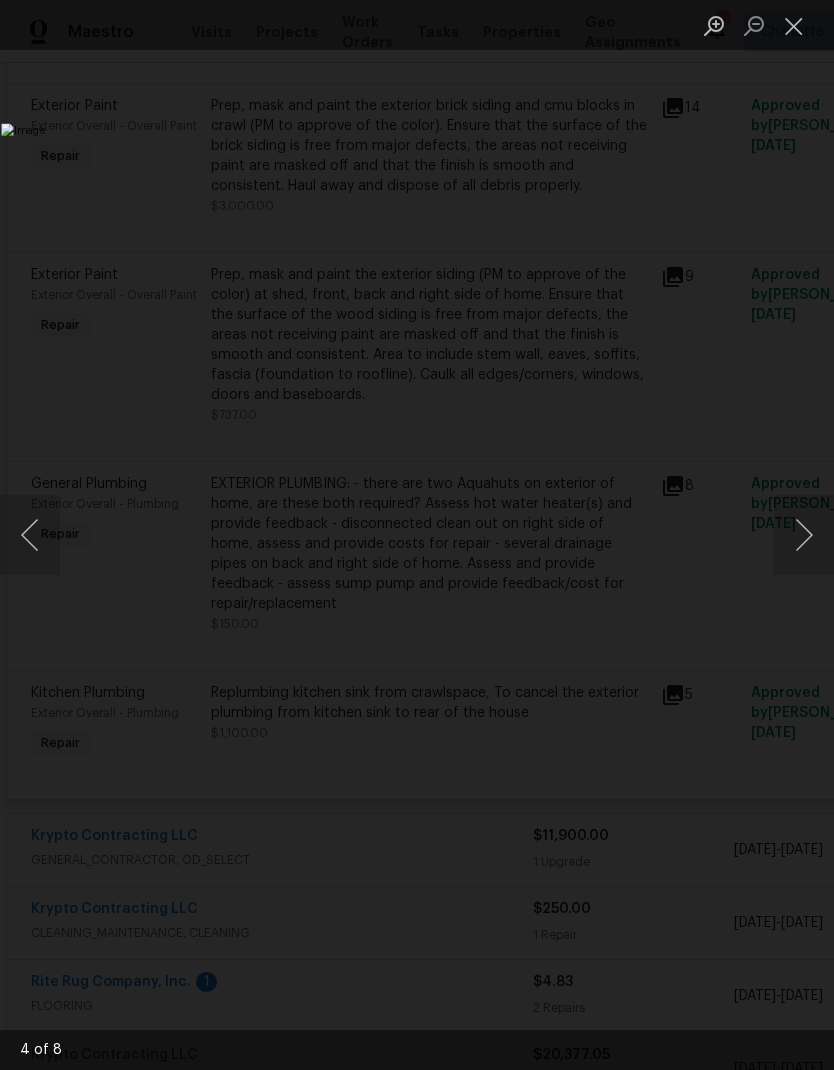click at bounding box center (30, 535) 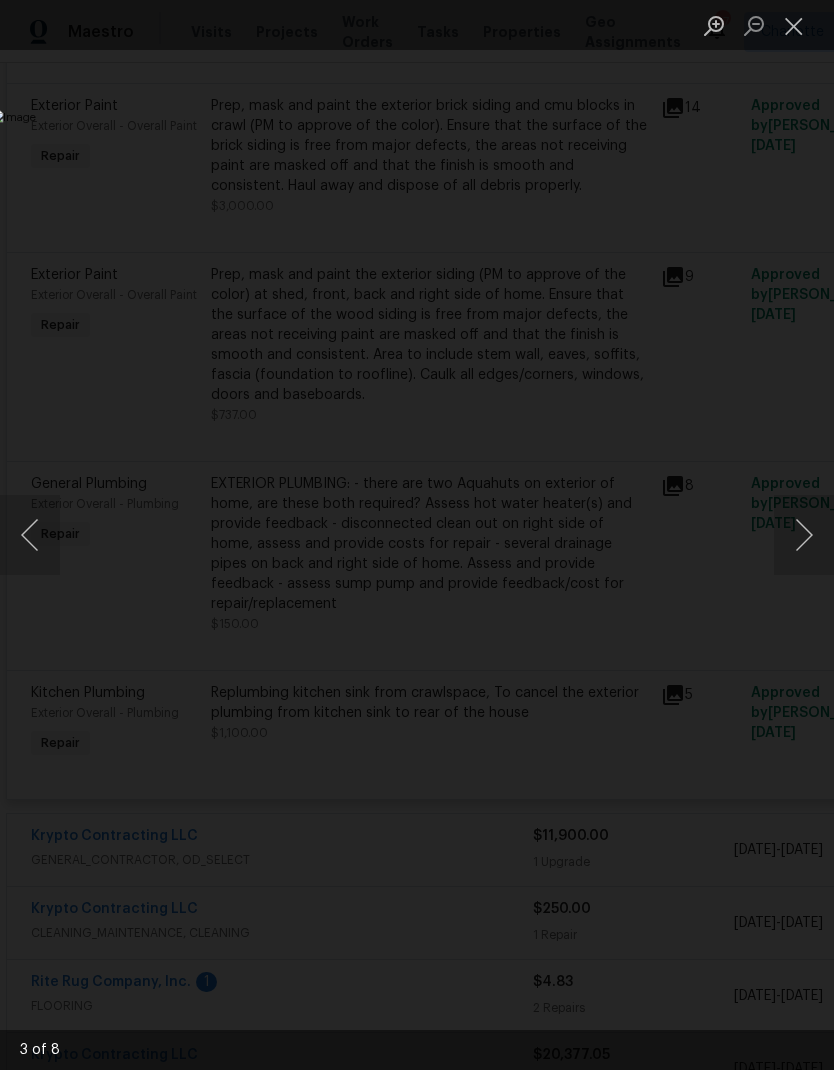 click at bounding box center [794, 25] 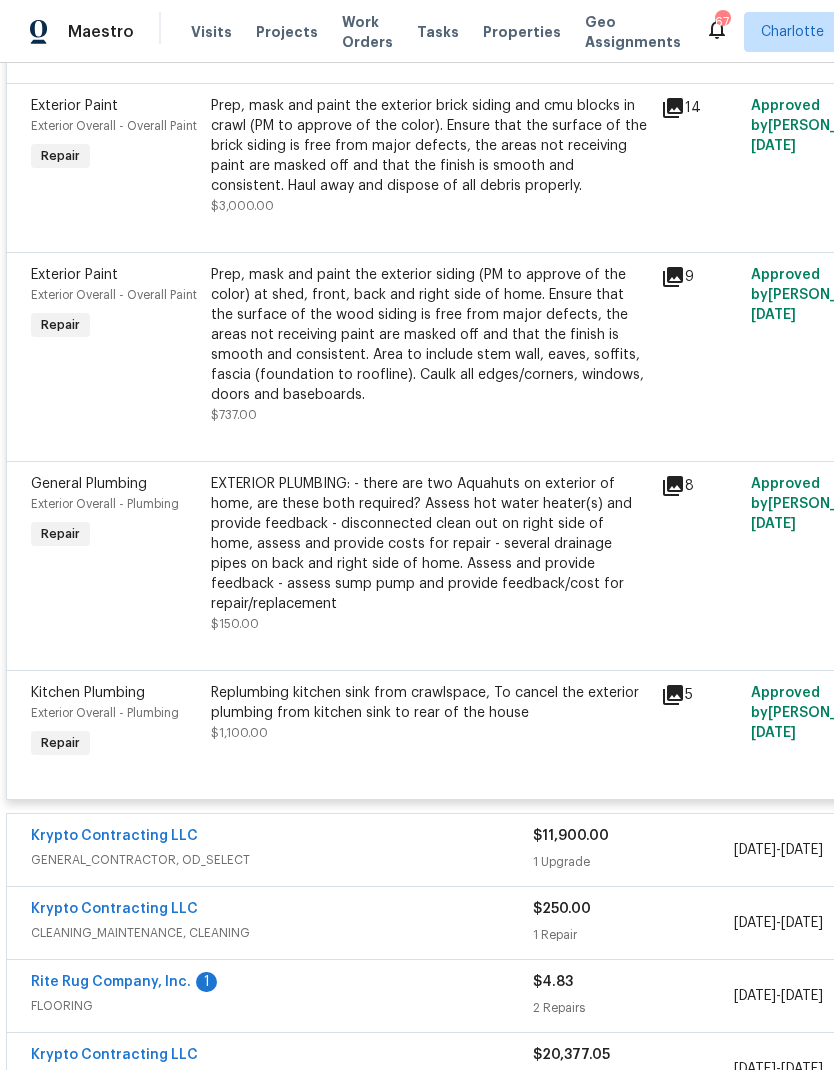 click 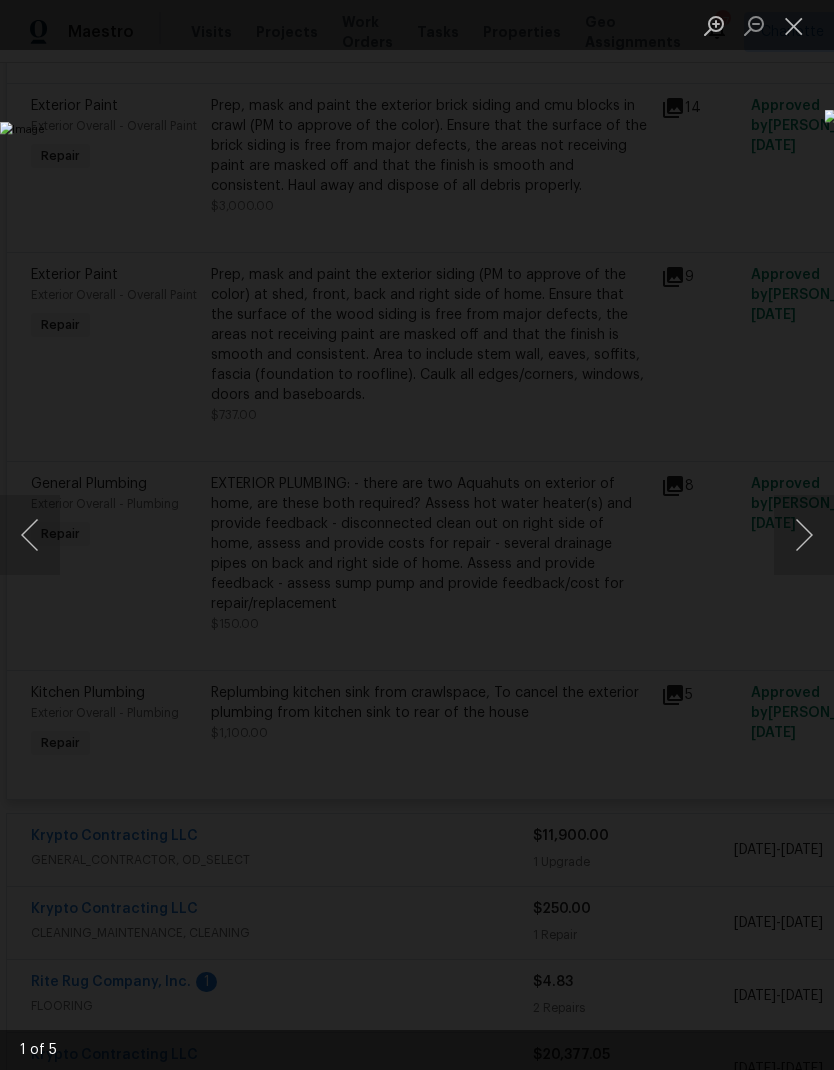 click at bounding box center (804, 535) 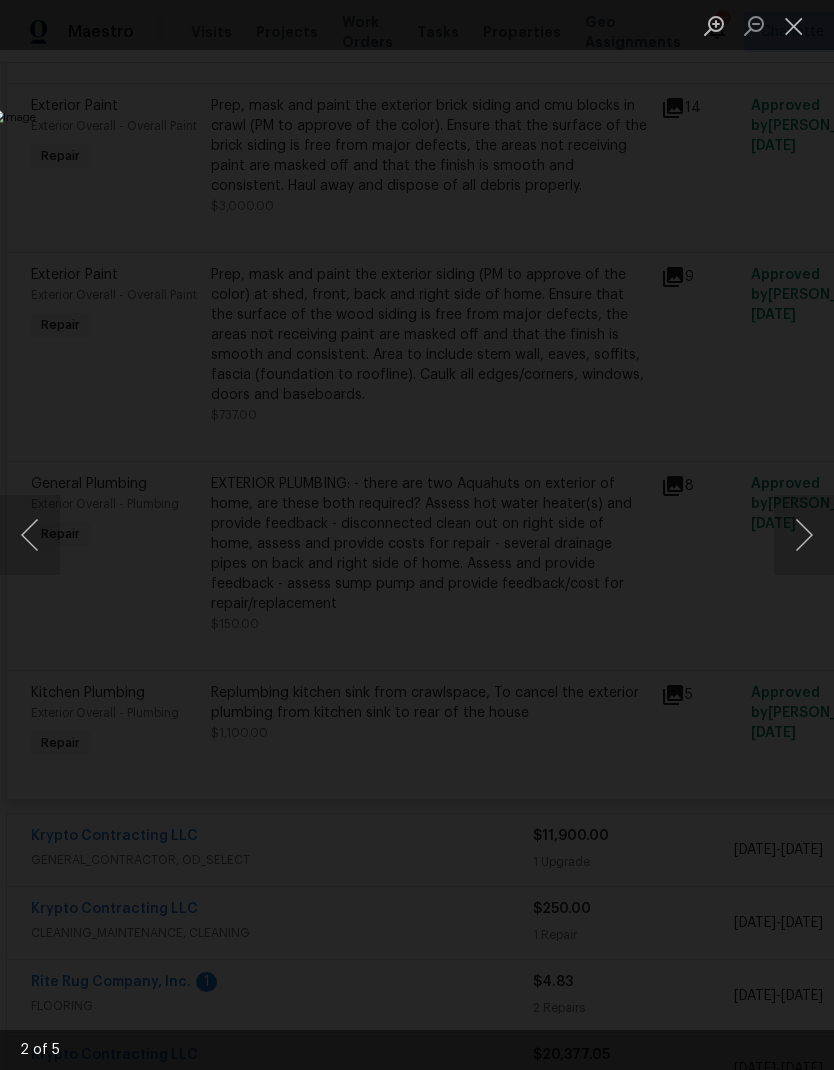 click at bounding box center (804, 535) 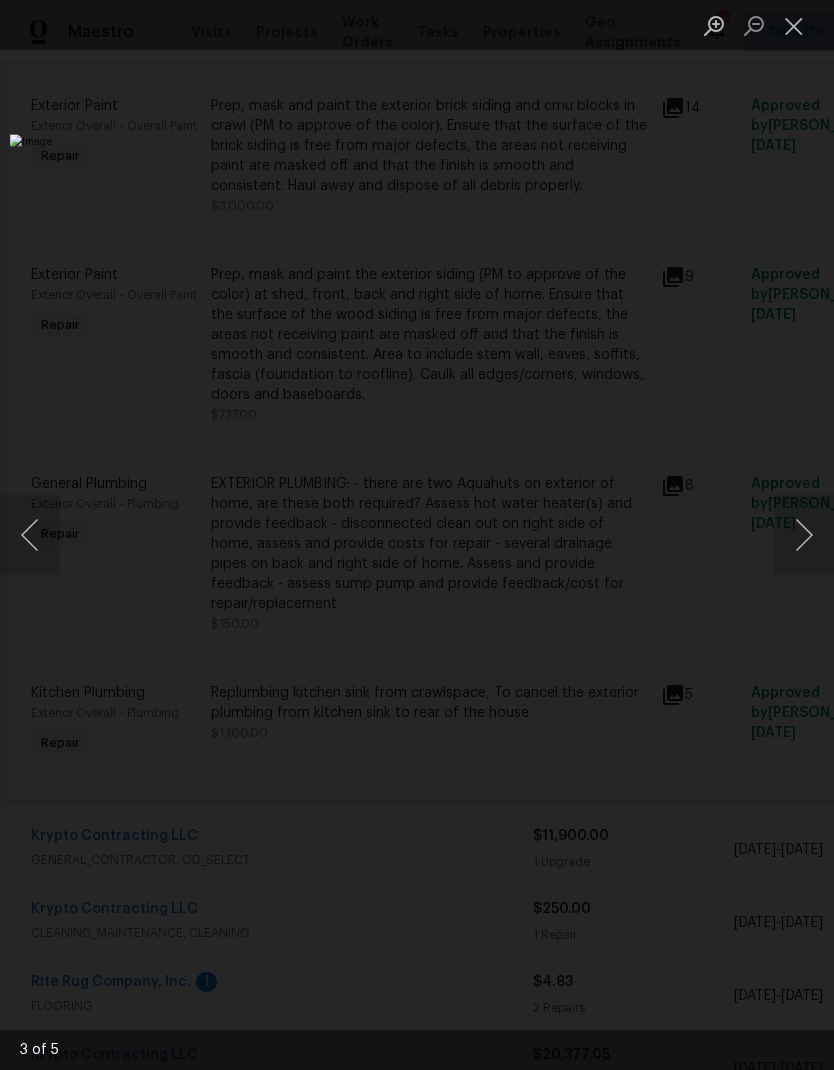 click at bounding box center (804, 535) 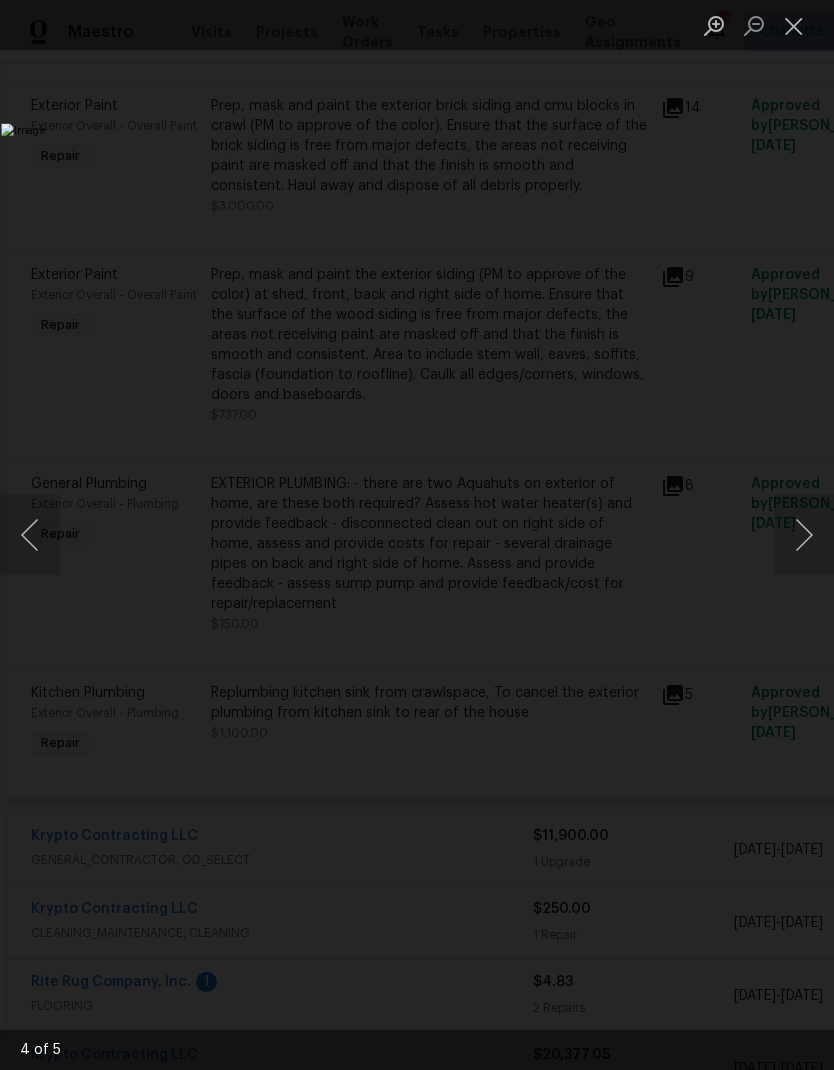 click at bounding box center (804, 535) 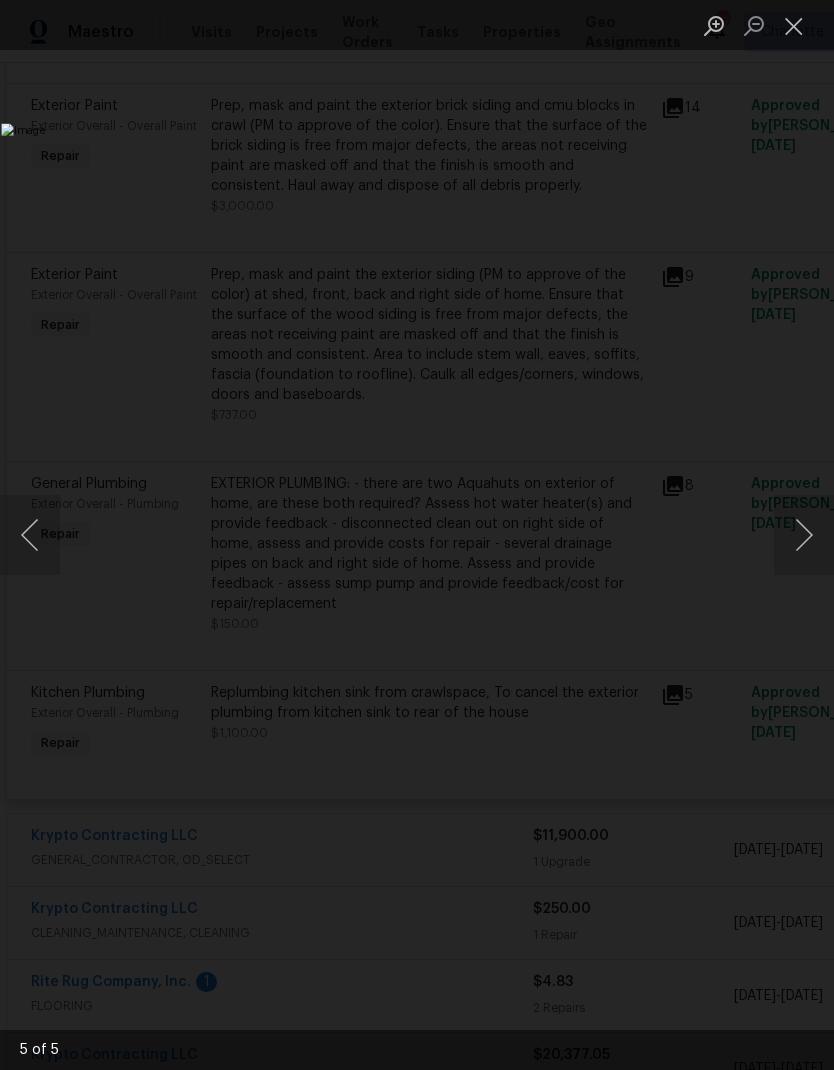 click at bounding box center [804, 535] 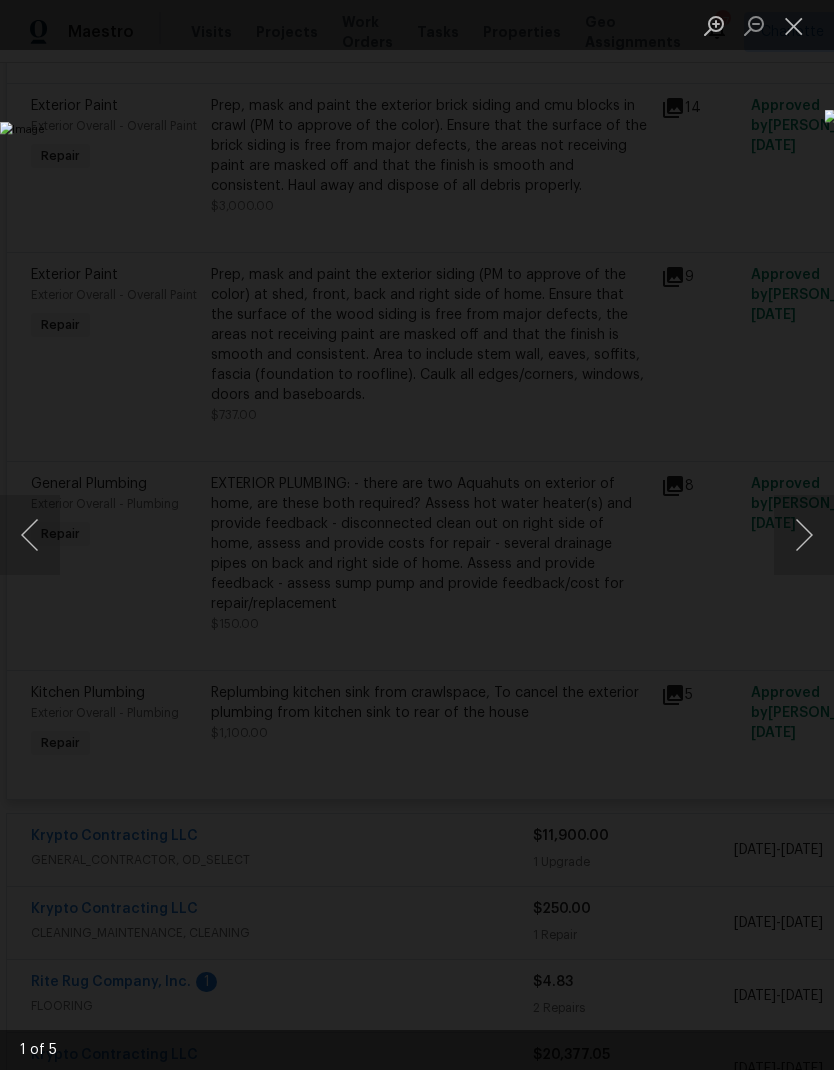 click at bounding box center (794, 25) 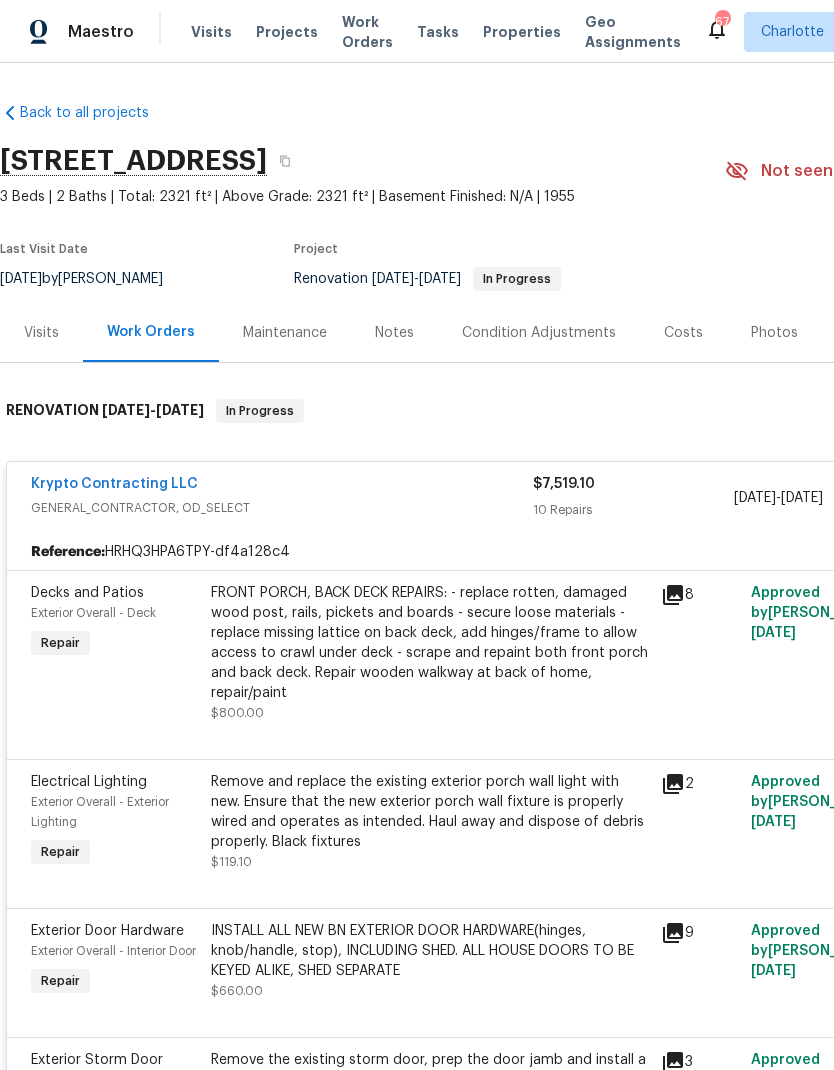 scroll, scrollTop: 0, scrollLeft: 0, axis: both 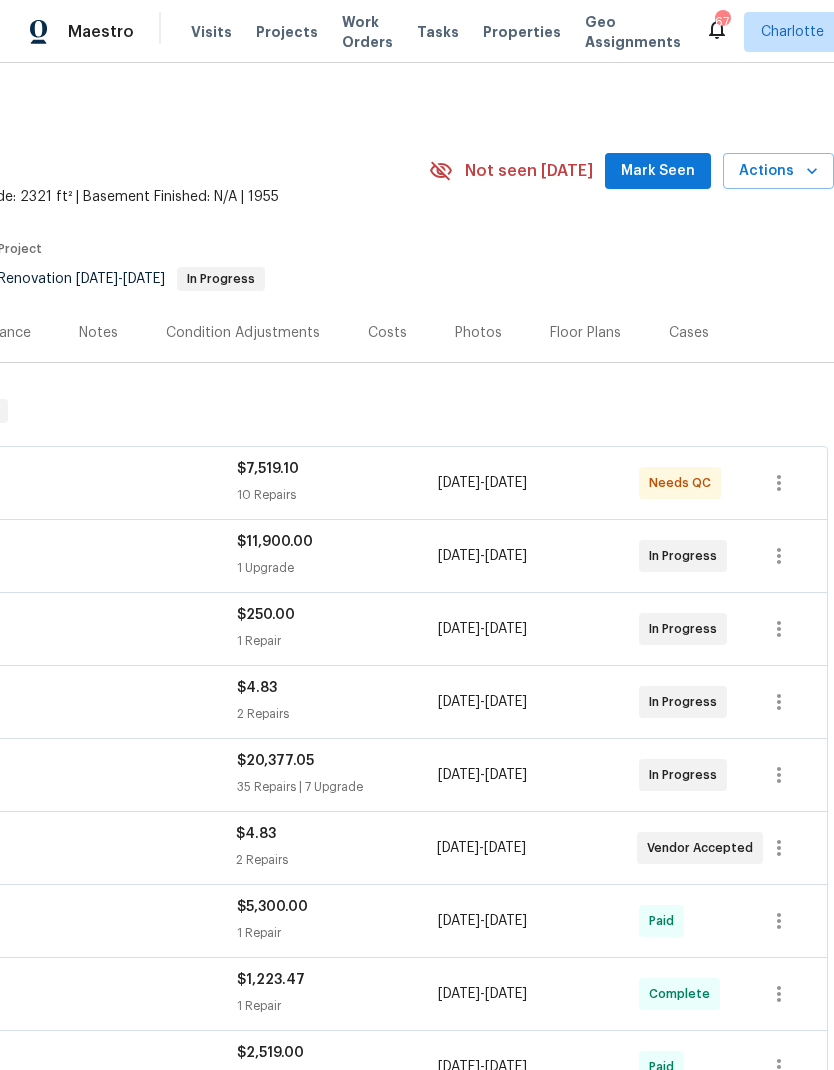 click on "Mark Seen" at bounding box center (658, 171) 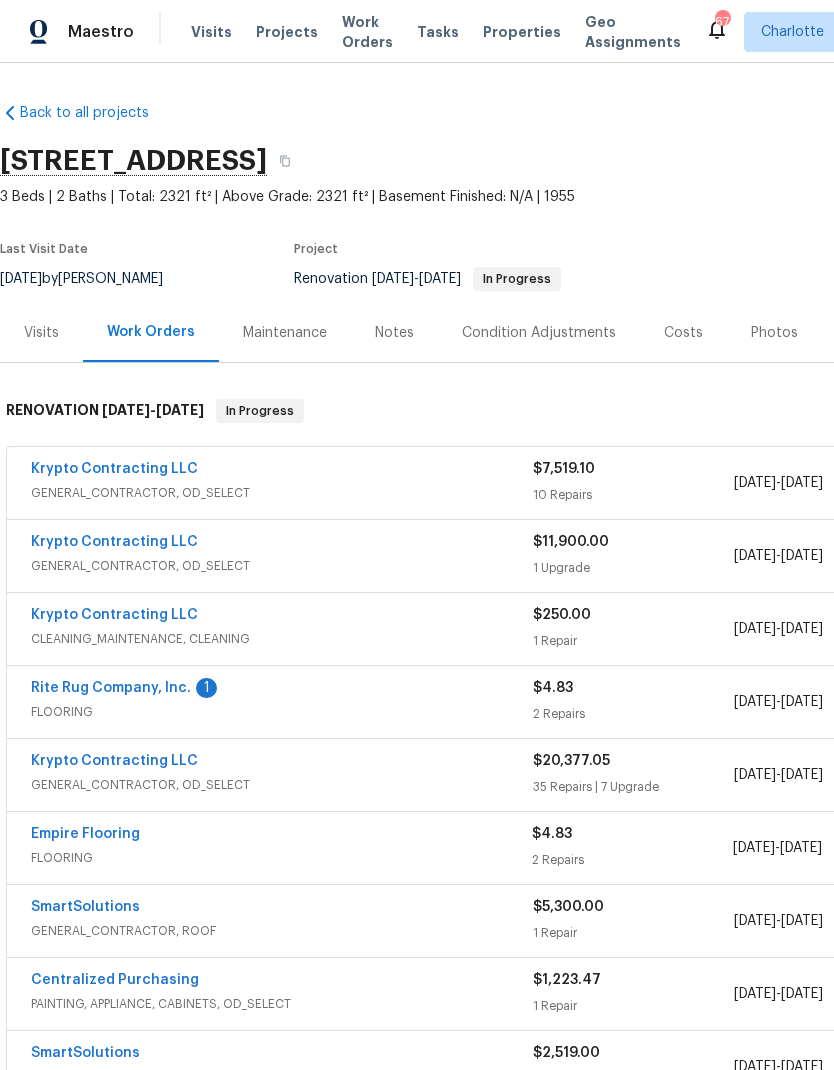 scroll, scrollTop: 0, scrollLeft: 0, axis: both 